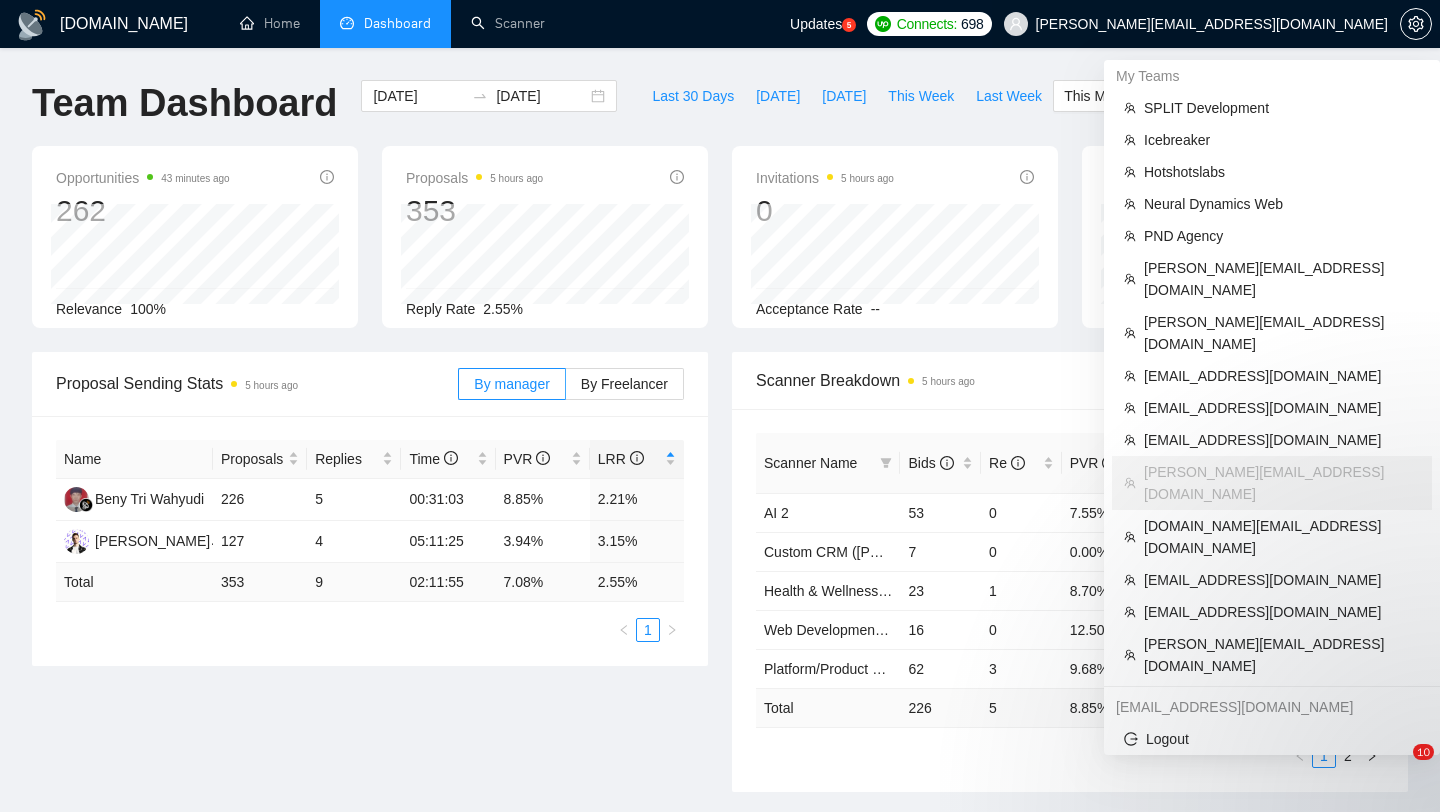 scroll, scrollTop: 0, scrollLeft: 0, axis: both 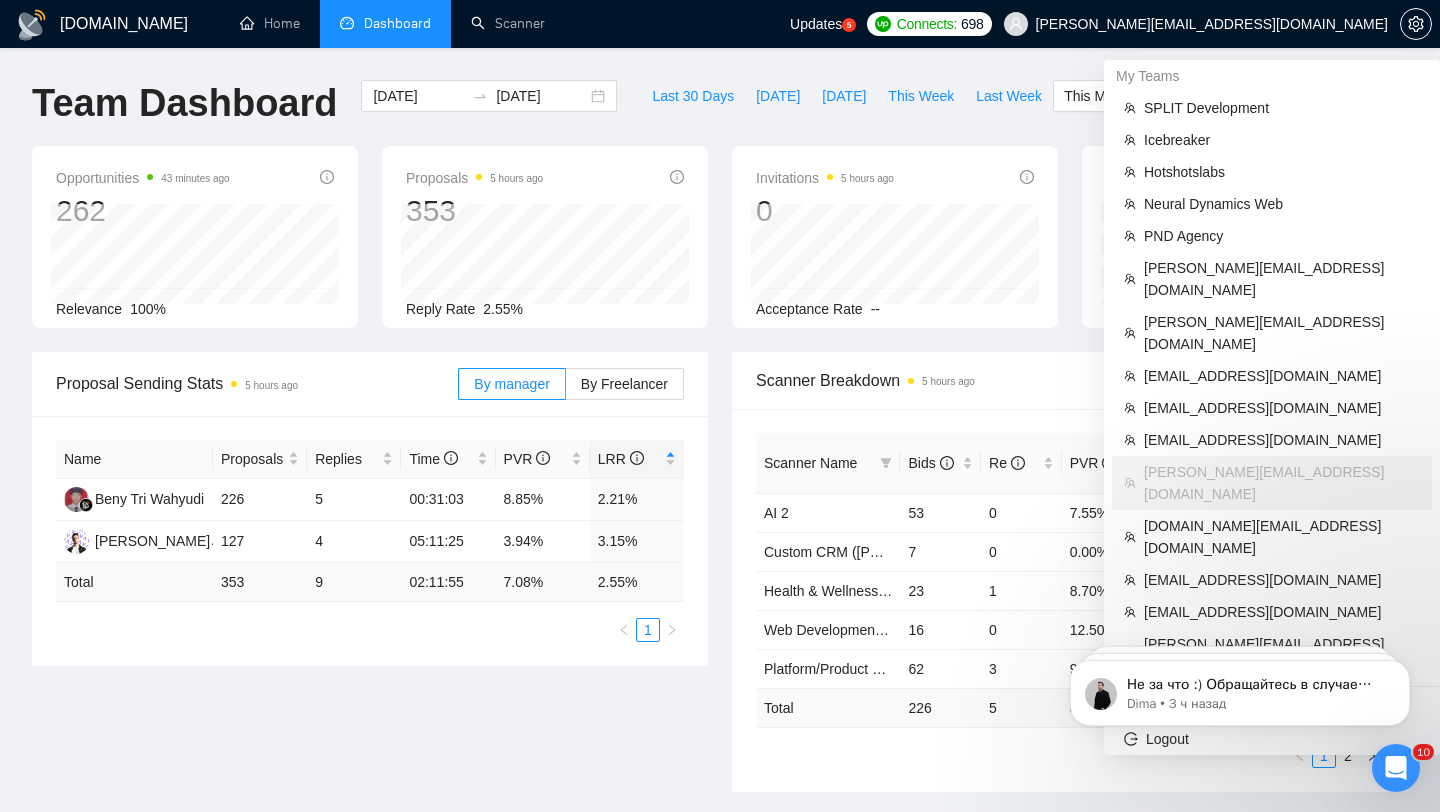 drag, startPoint x: 0, startPoint y: 0, endPoint x: 1302, endPoint y: 30, distance: 1302.3456 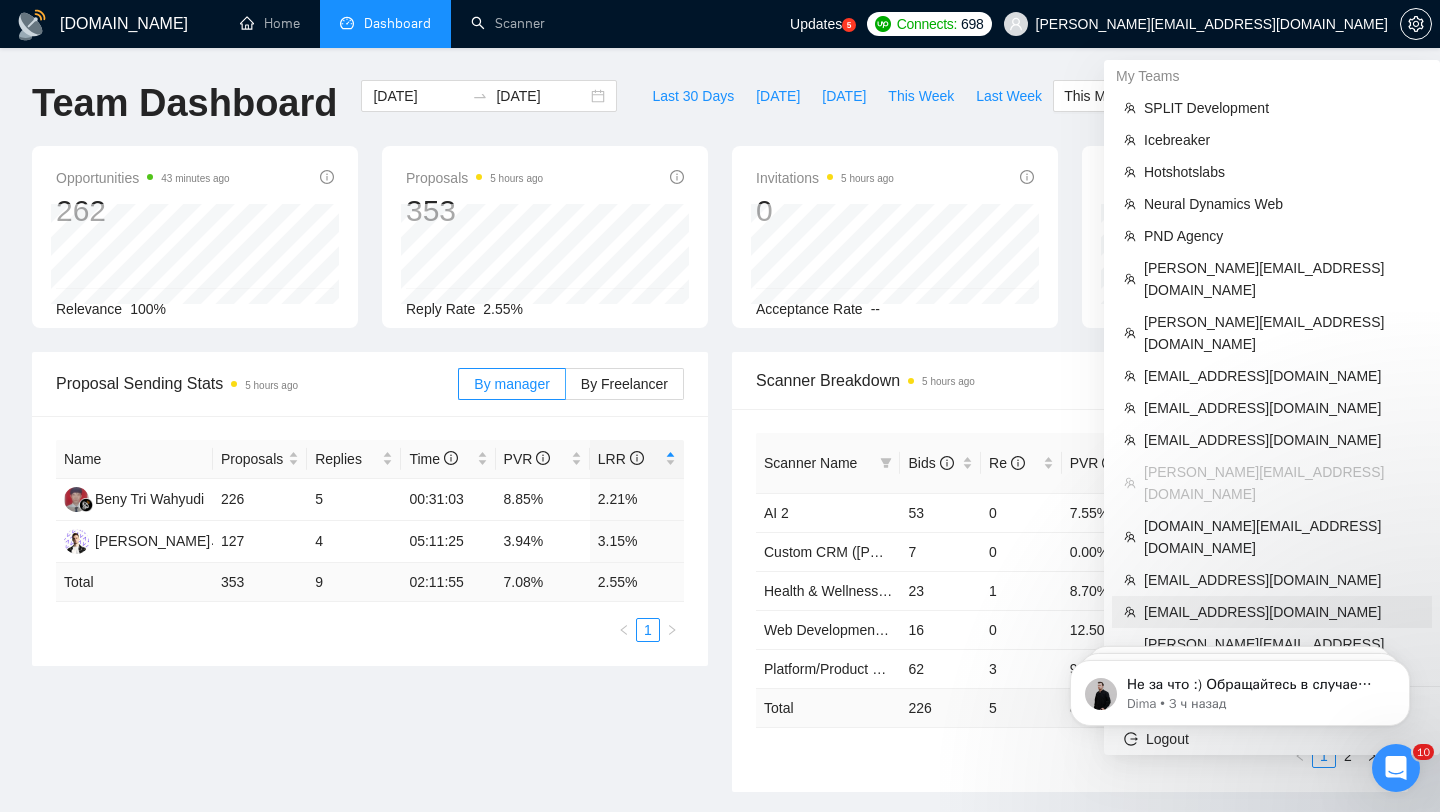 click on "[EMAIL_ADDRESS][DOMAIN_NAME]" at bounding box center (1282, 612) 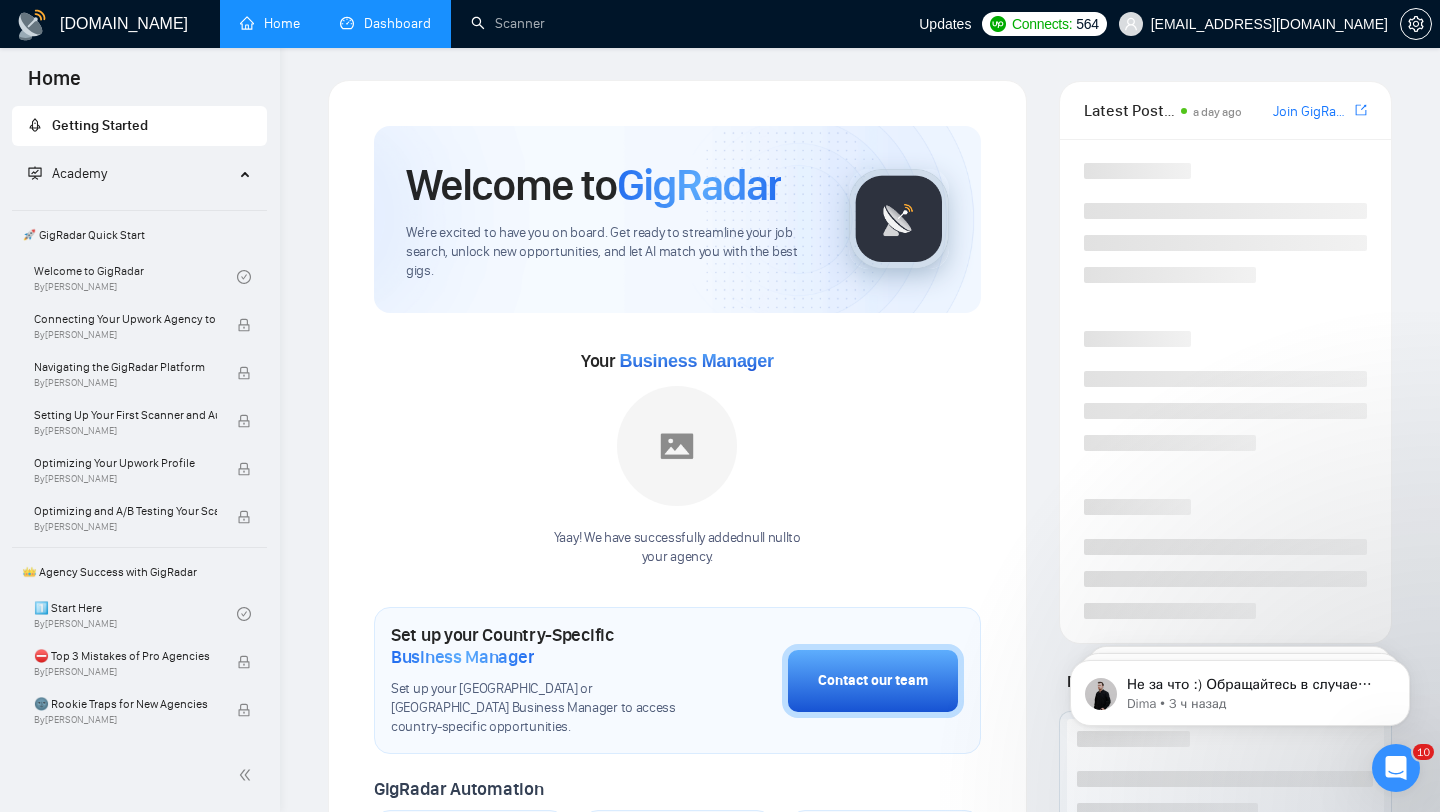 click on "Dashboard" at bounding box center (385, 23) 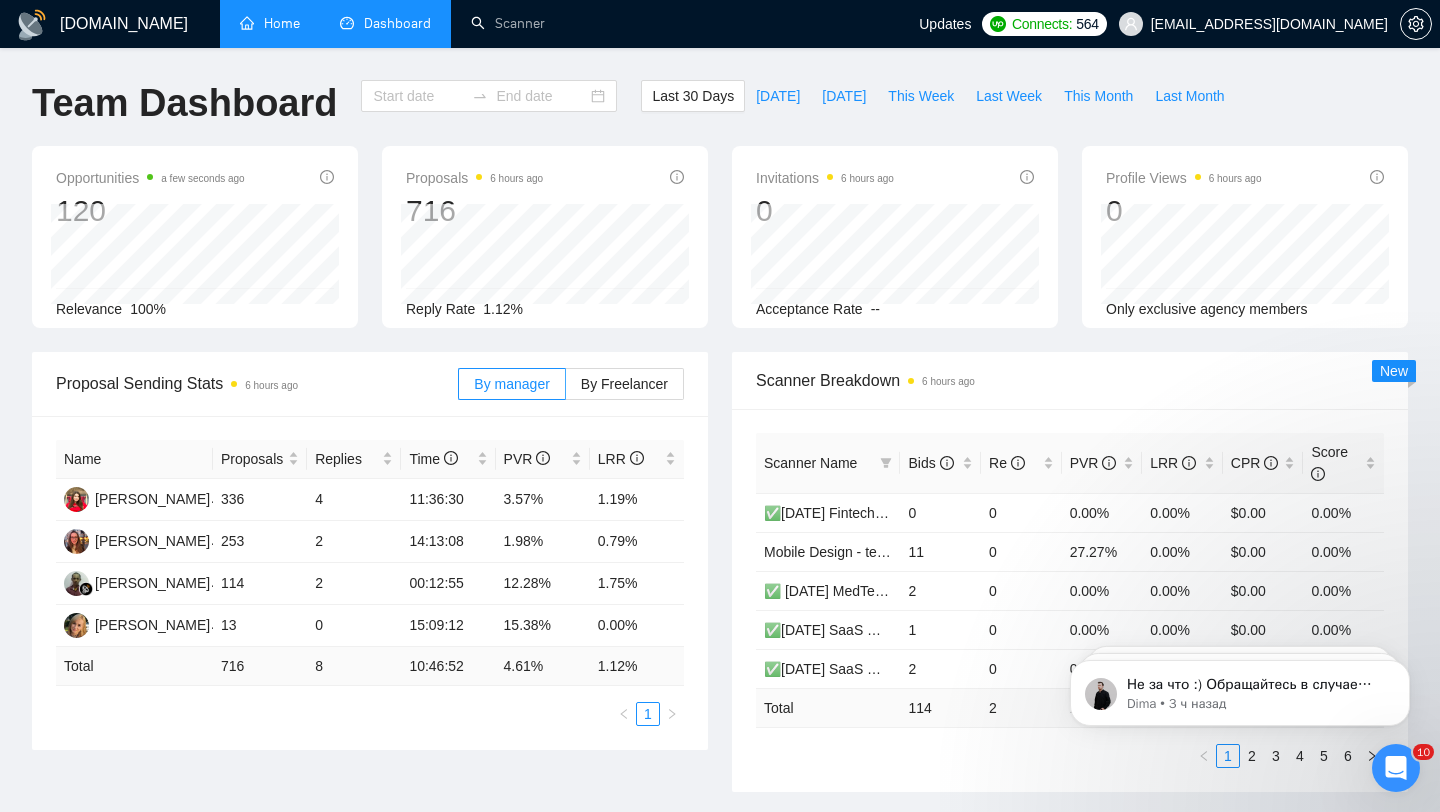 type on "[DATE]" 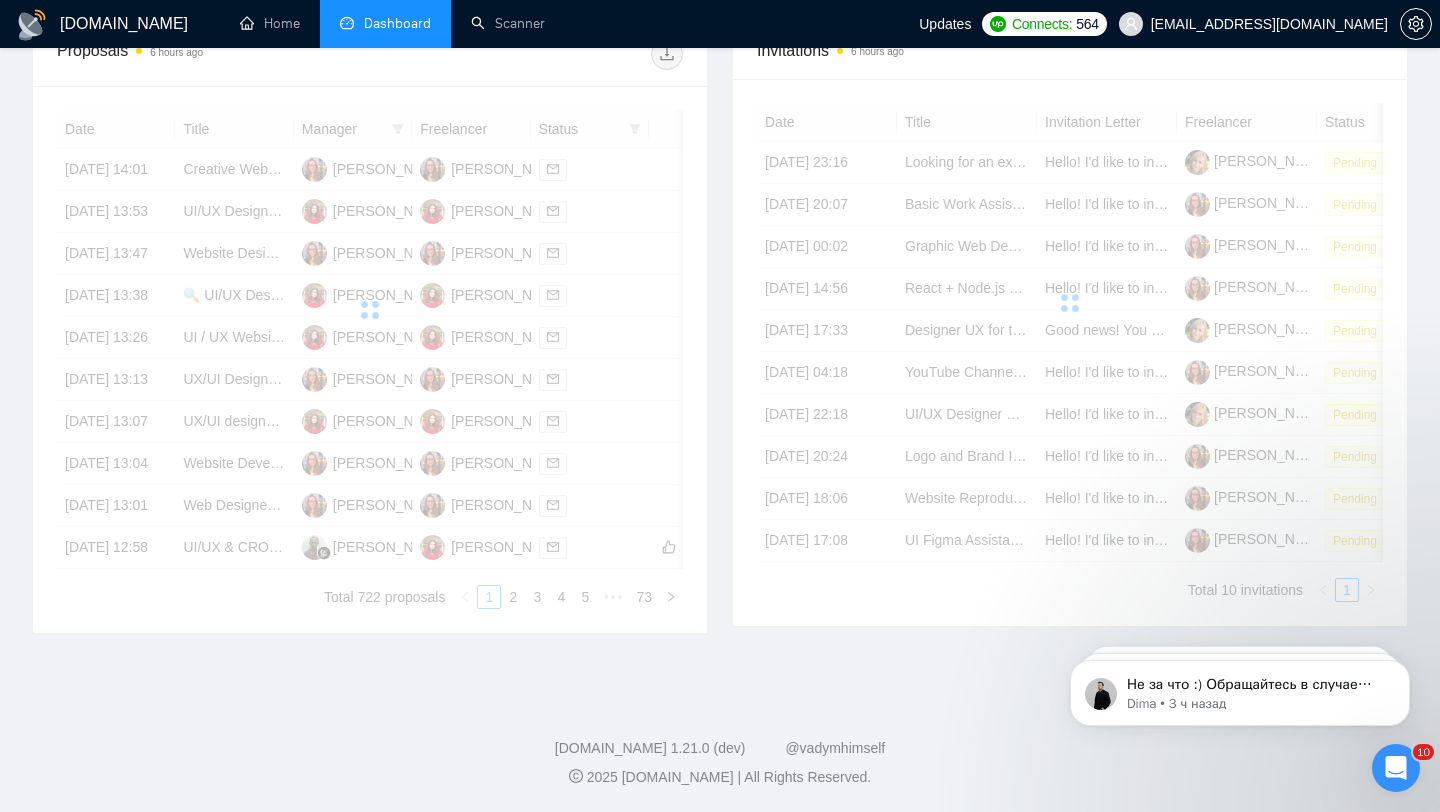 scroll, scrollTop: 0, scrollLeft: 0, axis: both 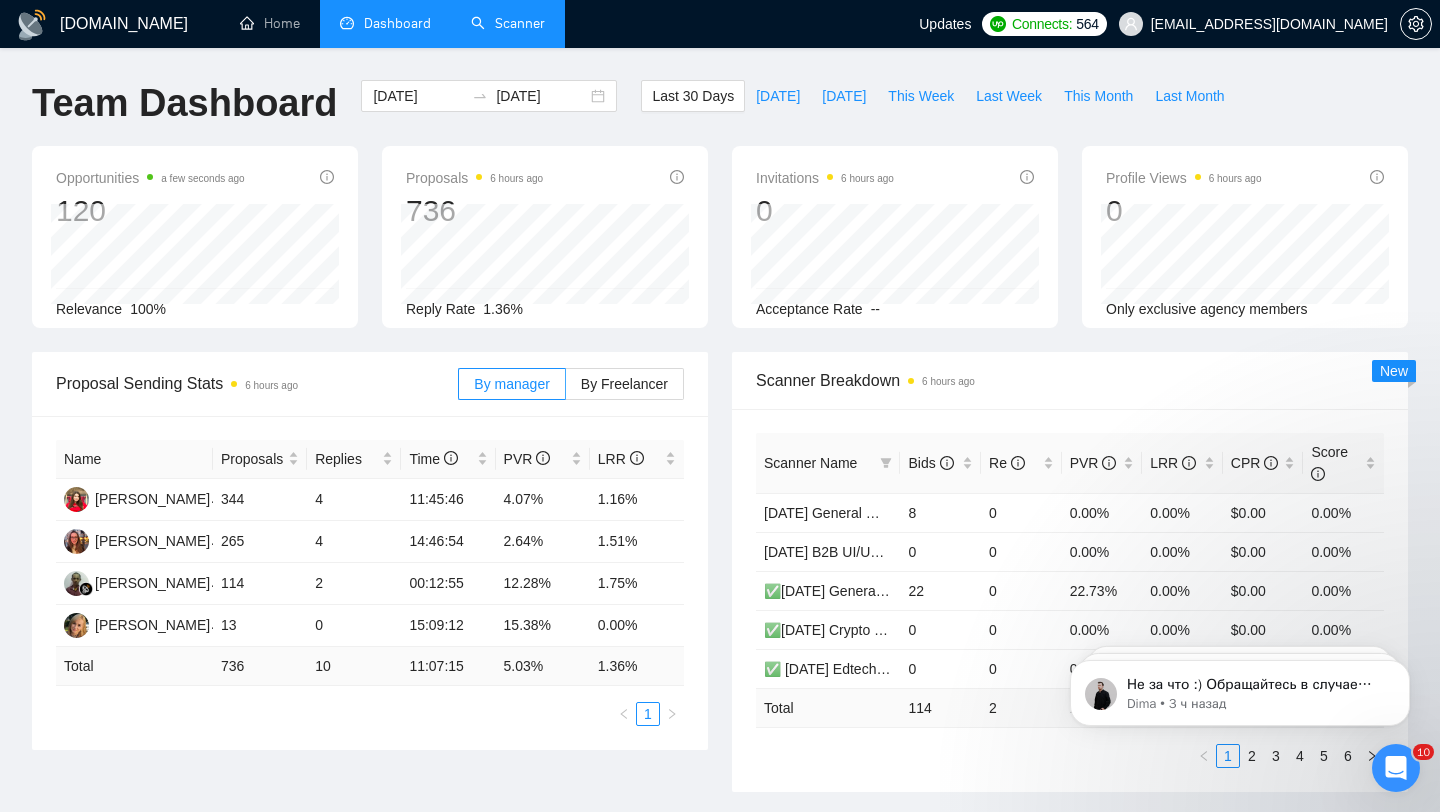 click on "Scanner" at bounding box center [508, 23] 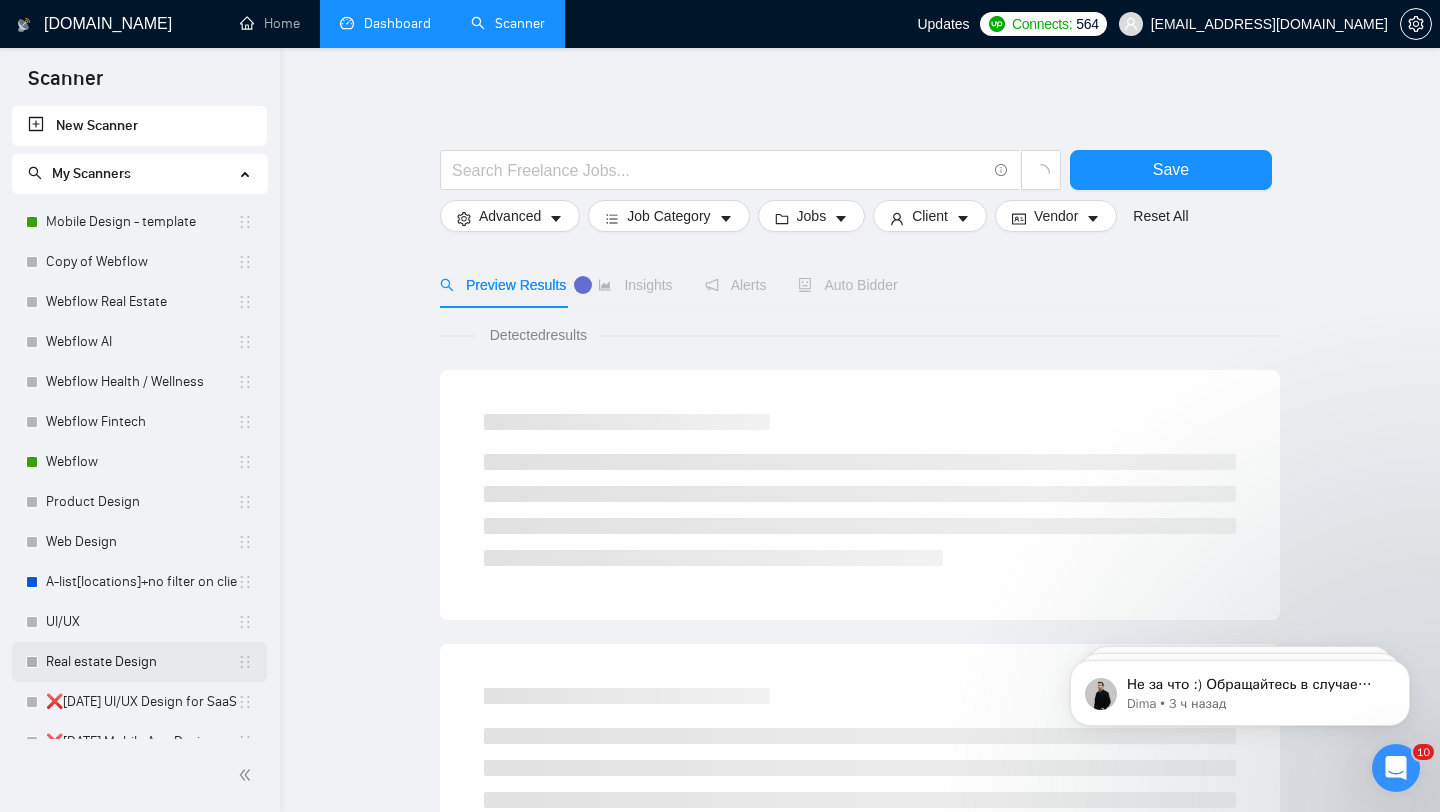 scroll, scrollTop: 1743, scrollLeft: 0, axis: vertical 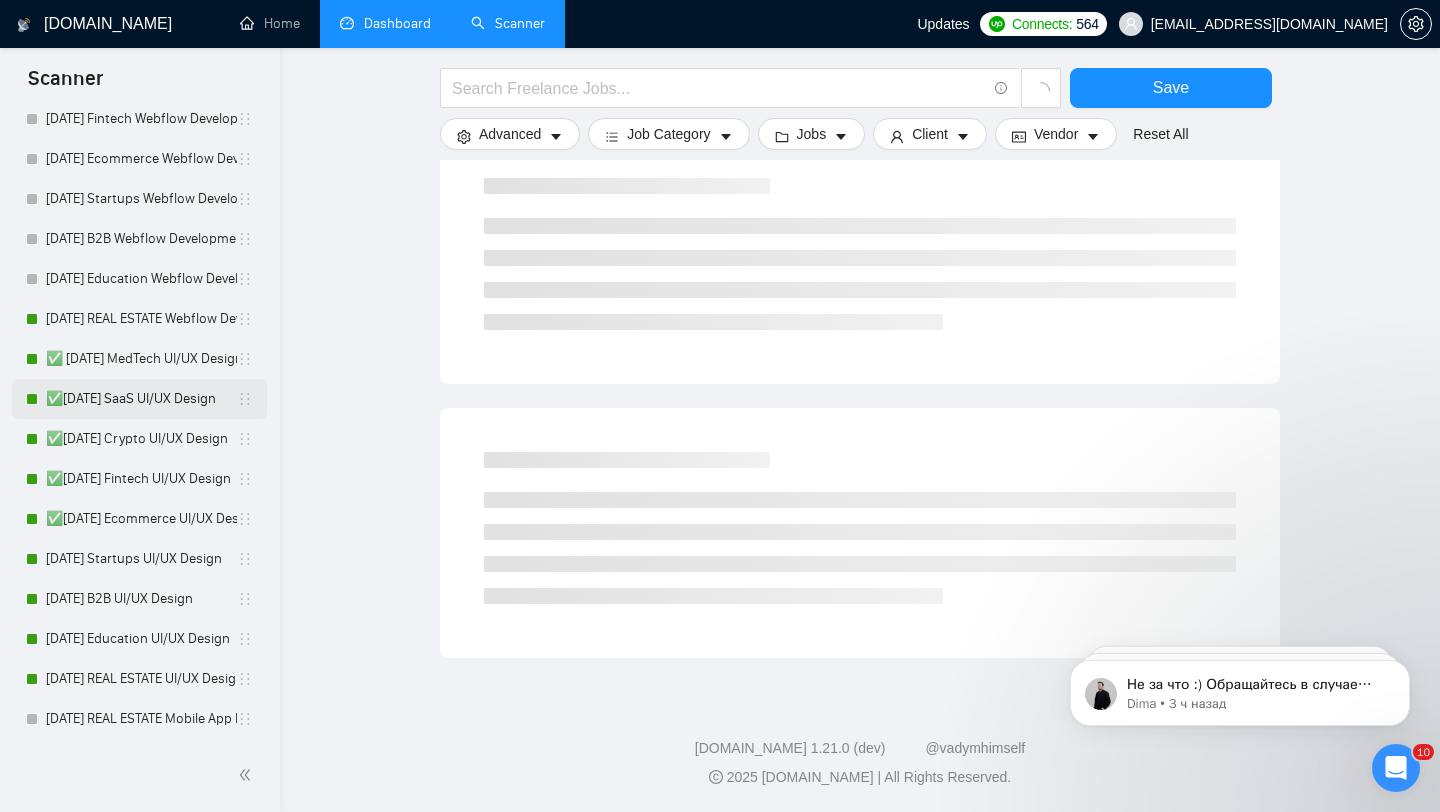 click on "✅[DATE] SaaS UI/UX Design" at bounding box center [141, 399] 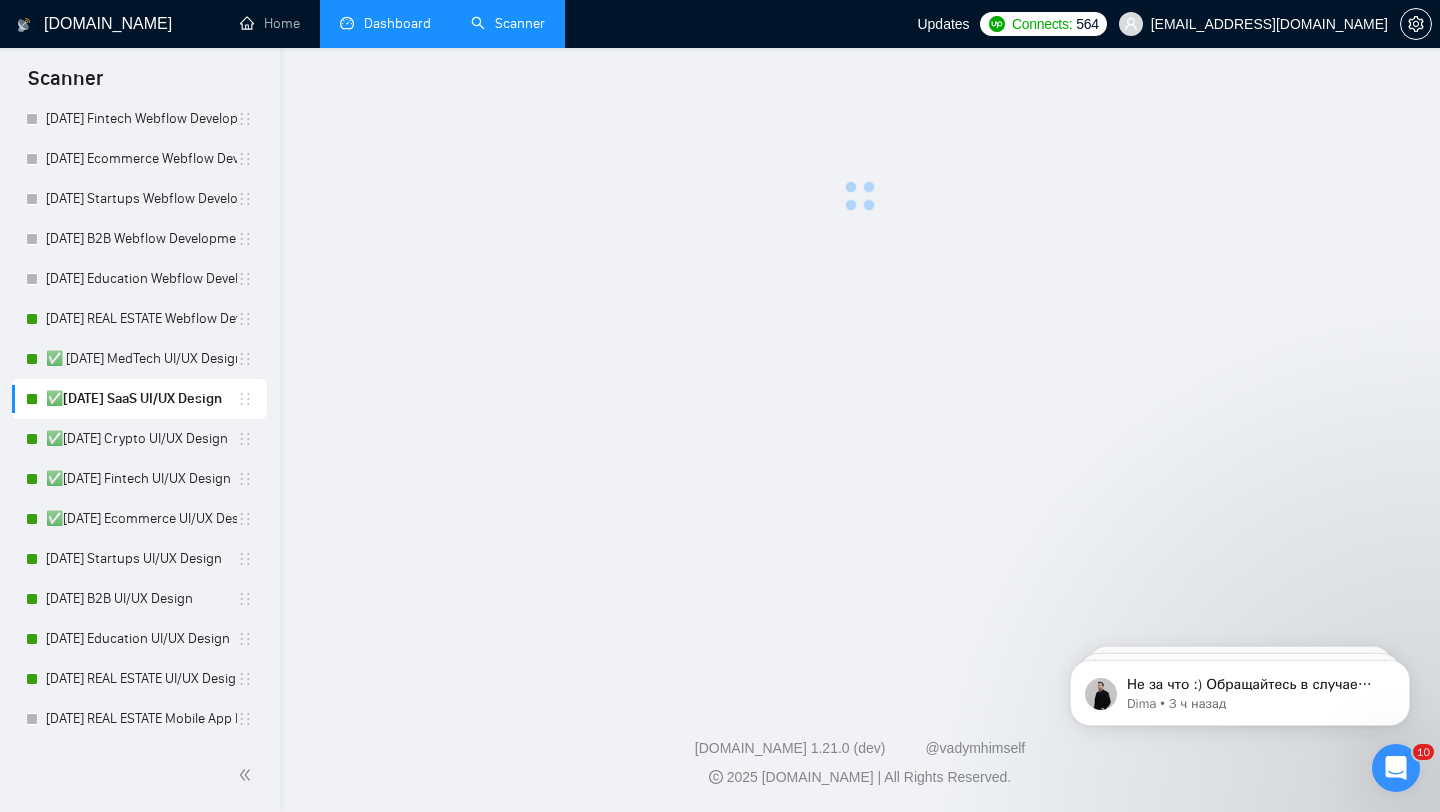 scroll, scrollTop: 0, scrollLeft: 0, axis: both 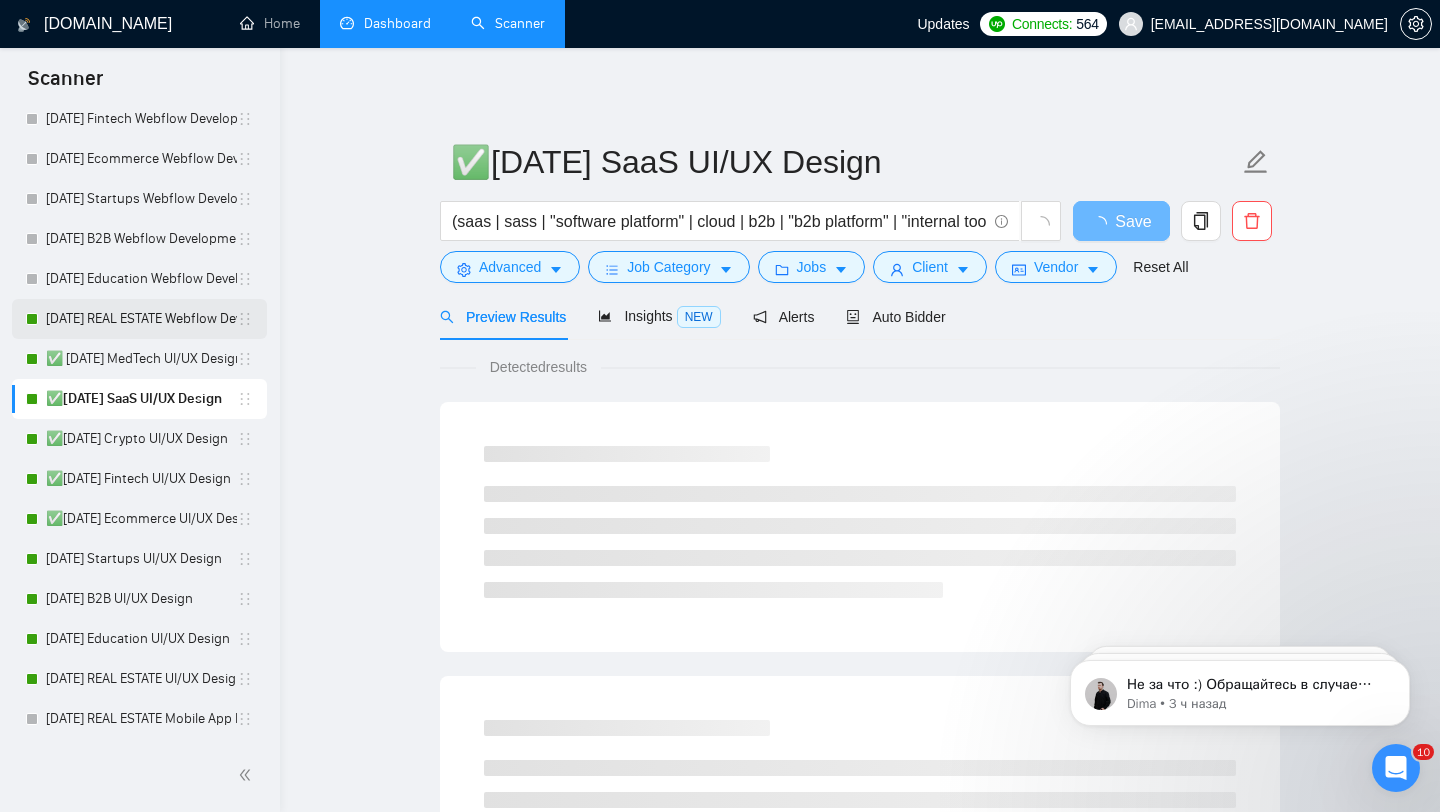 click on "[DATE] REAL ESTATE Webflow Development" at bounding box center (141, 319) 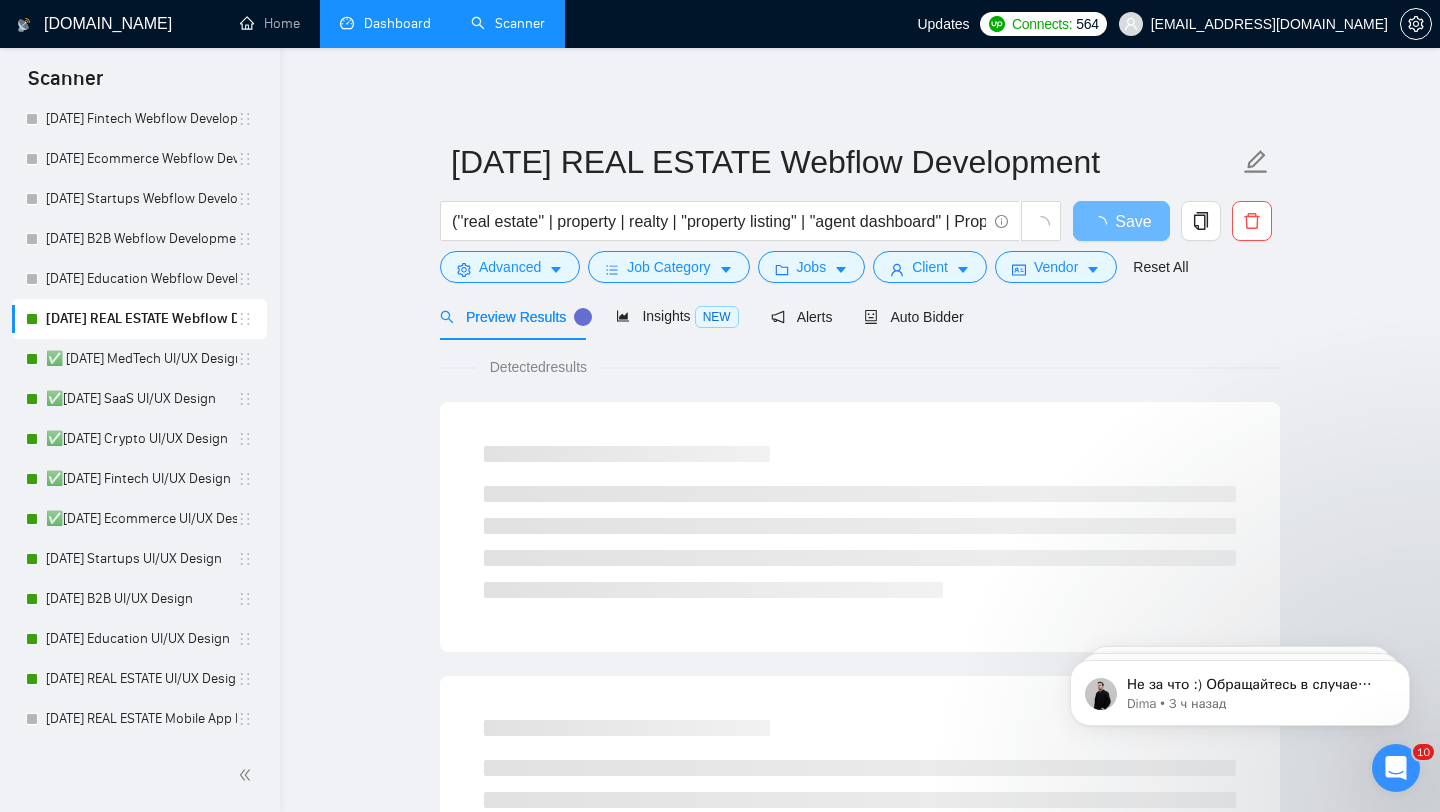 scroll, scrollTop: 63, scrollLeft: 0, axis: vertical 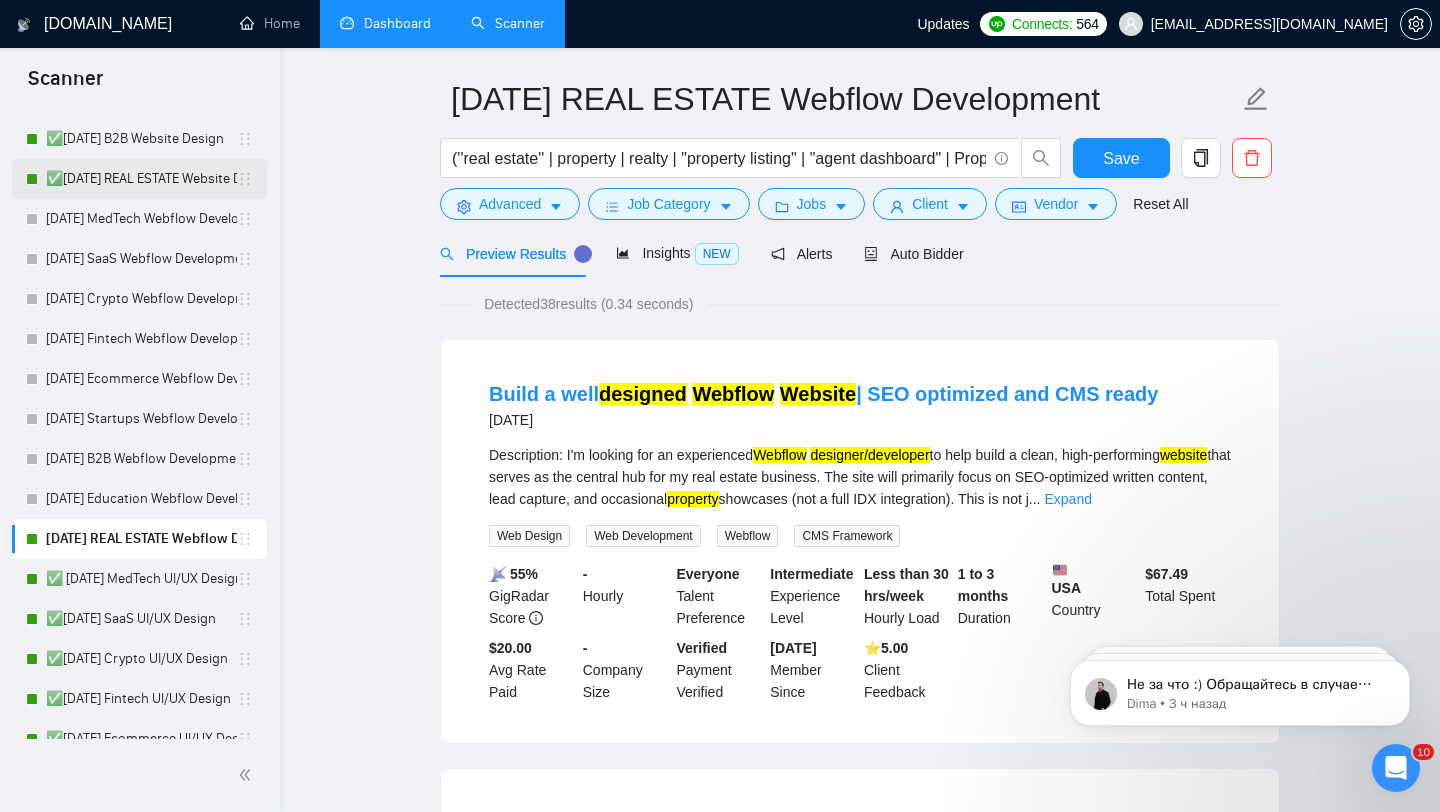 click on "✅[DATE] REAL ESTATE Website Design" at bounding box center (141, 179) 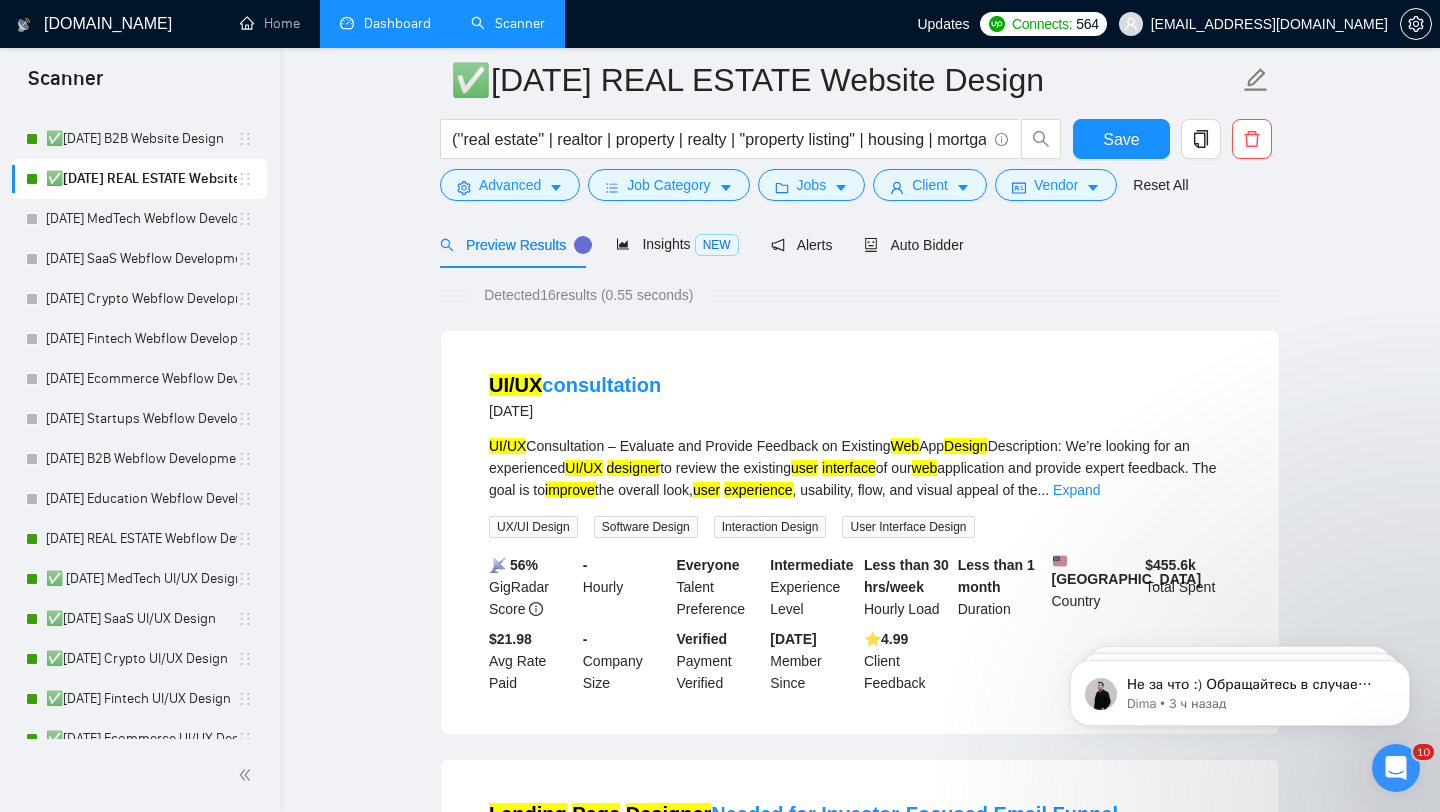 scroll, scrollTop: 113, scrollLeft: 0, axis: vertical 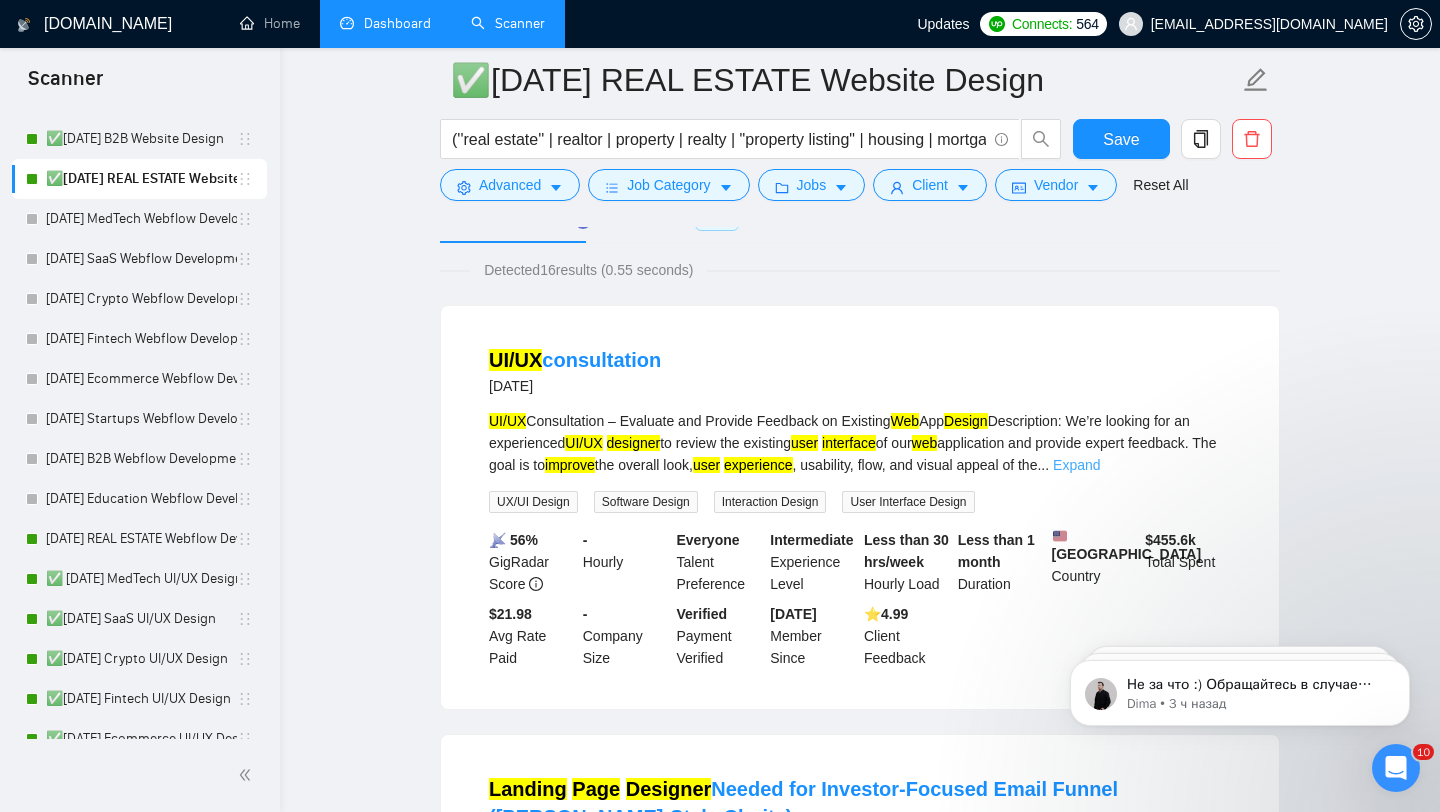 click on "Expand" at bounding box center (1076, 465) 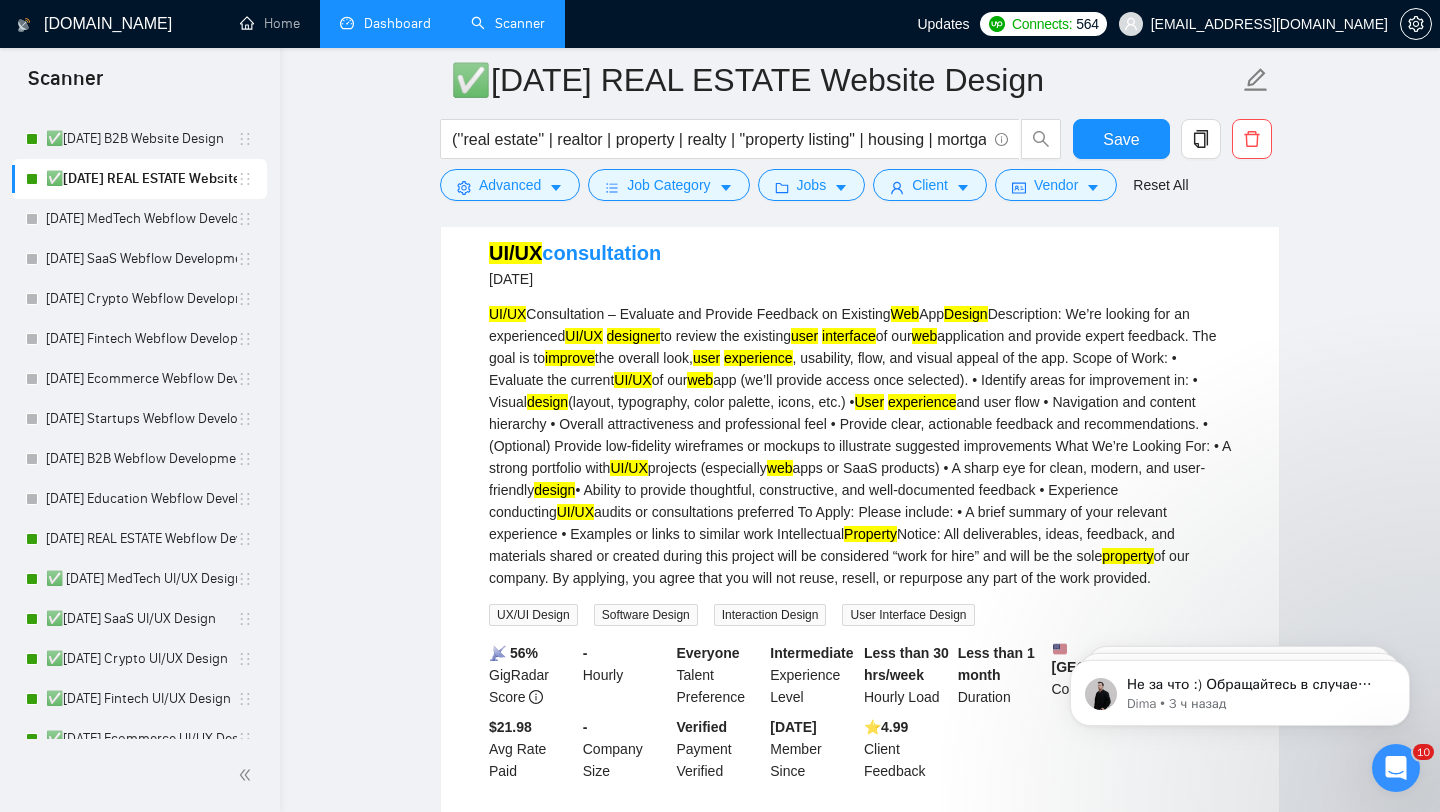 scroll, scrollTop: 221, scrollLeft: 0, axis: vertical 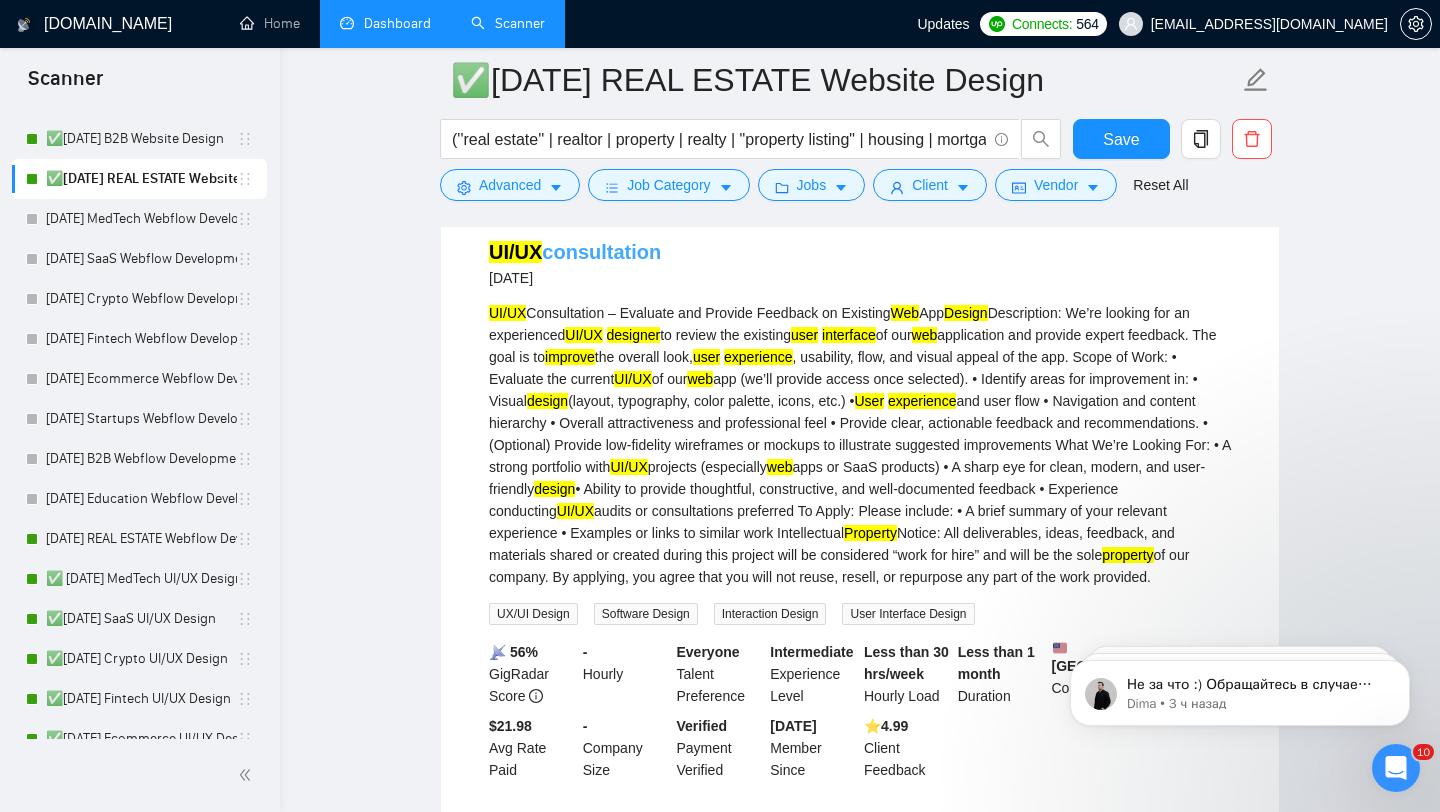 drag, startPoint x: 761, startPoint y: 253, endPoint x: 548, endPoint y: 252, distance: 213.00235 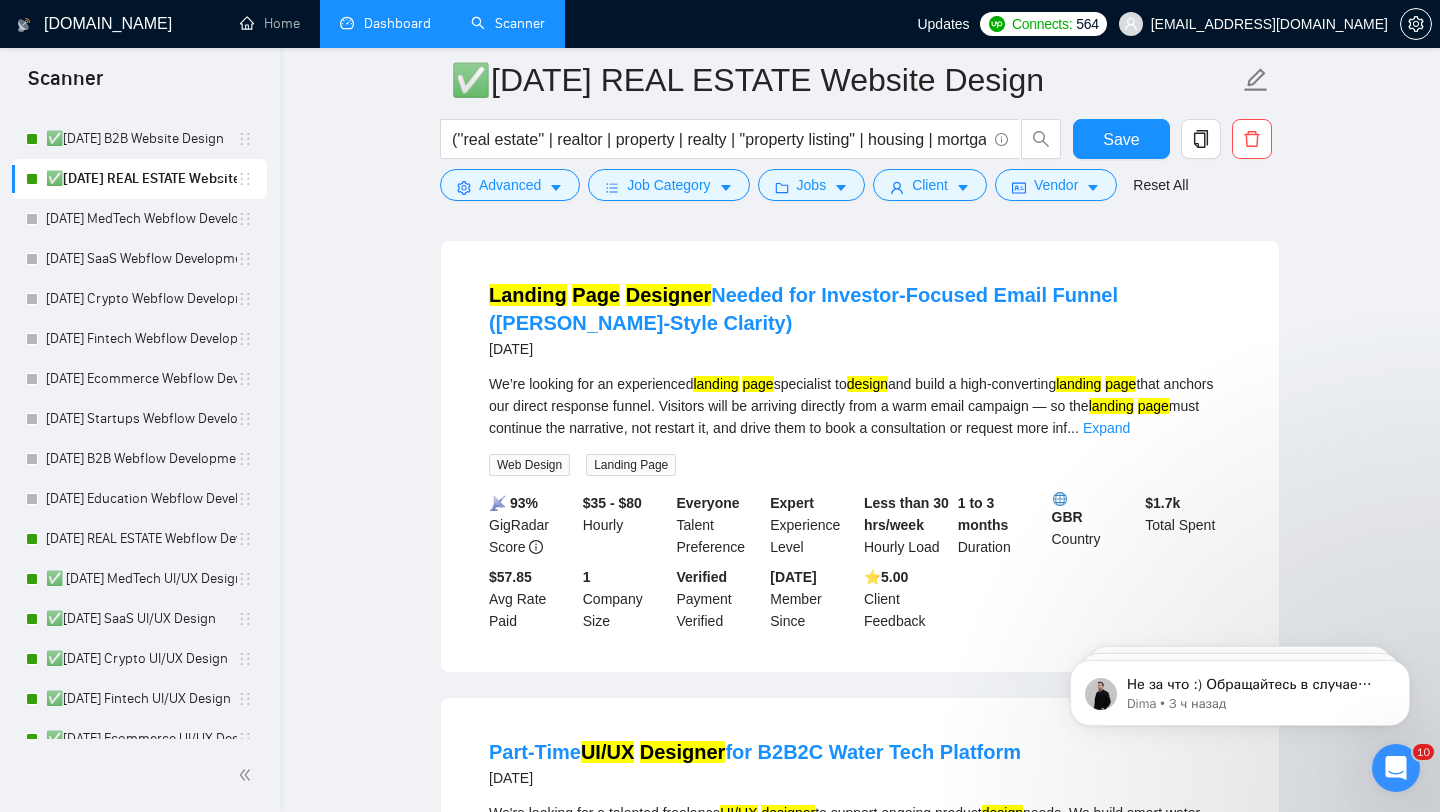 scroll, scrollTop: 803, scrollLeft: 0, axis: vertical 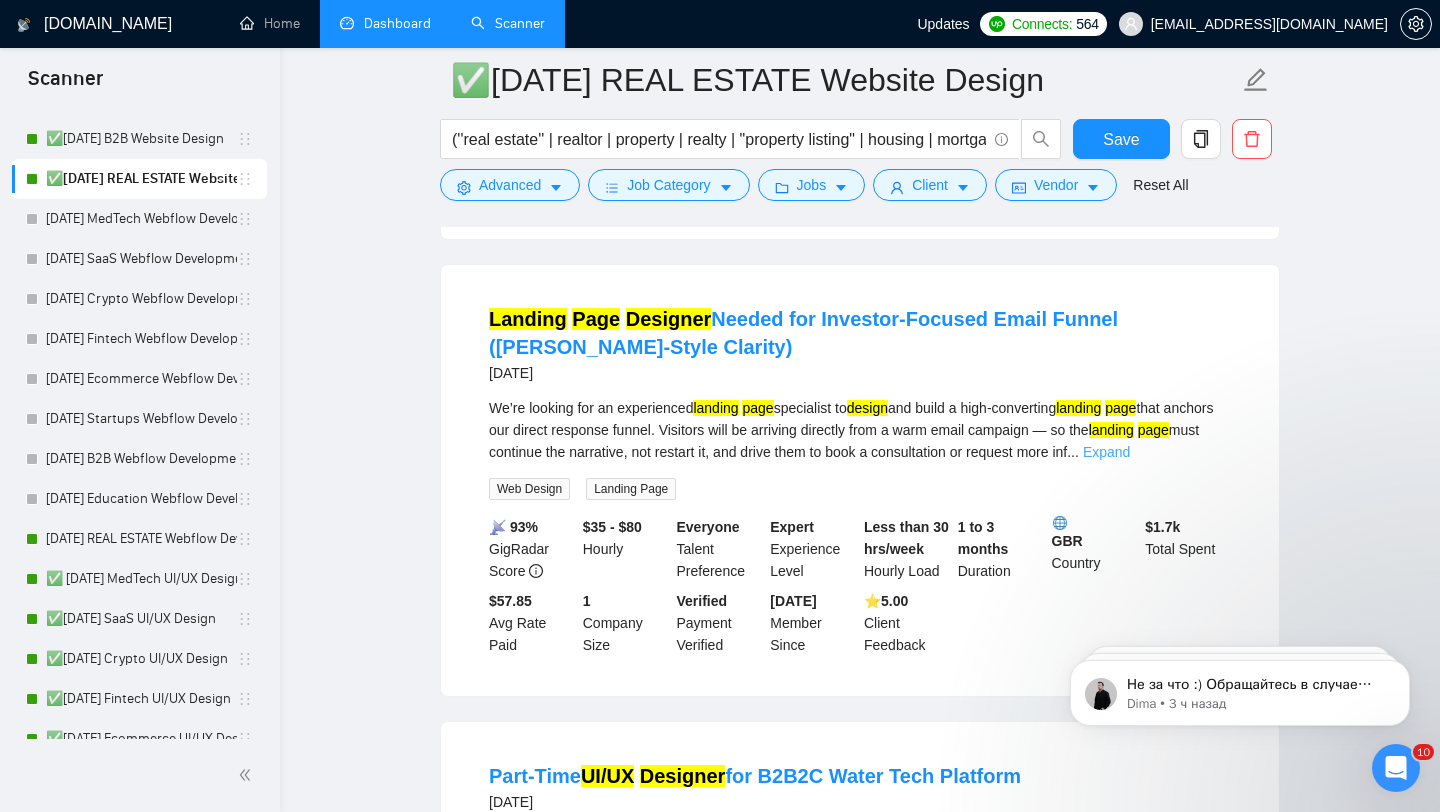 click on "Expand" at bounding box center [1106, 452] 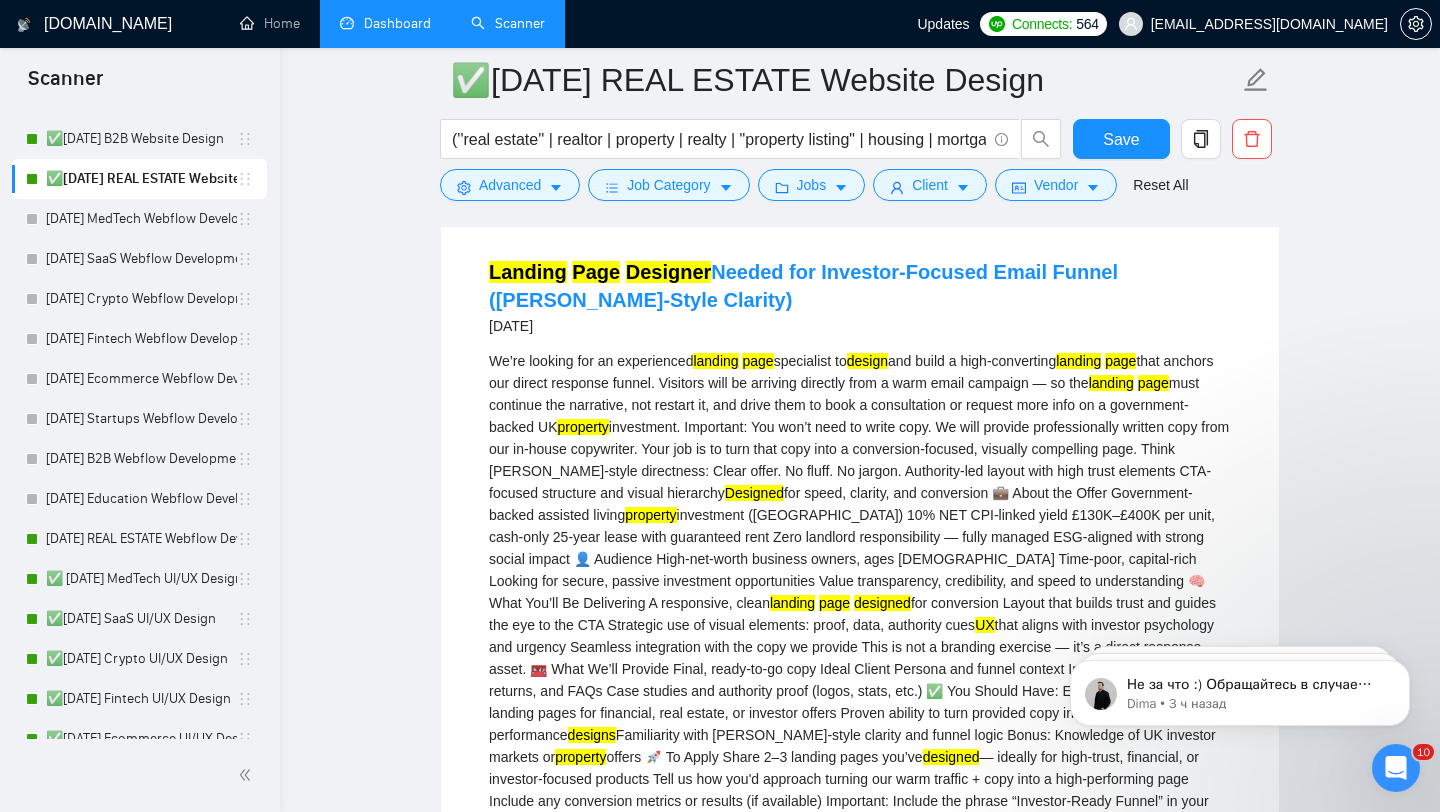 scroll, scrollTop: 856, scrollLeft: 0, axis: vertical 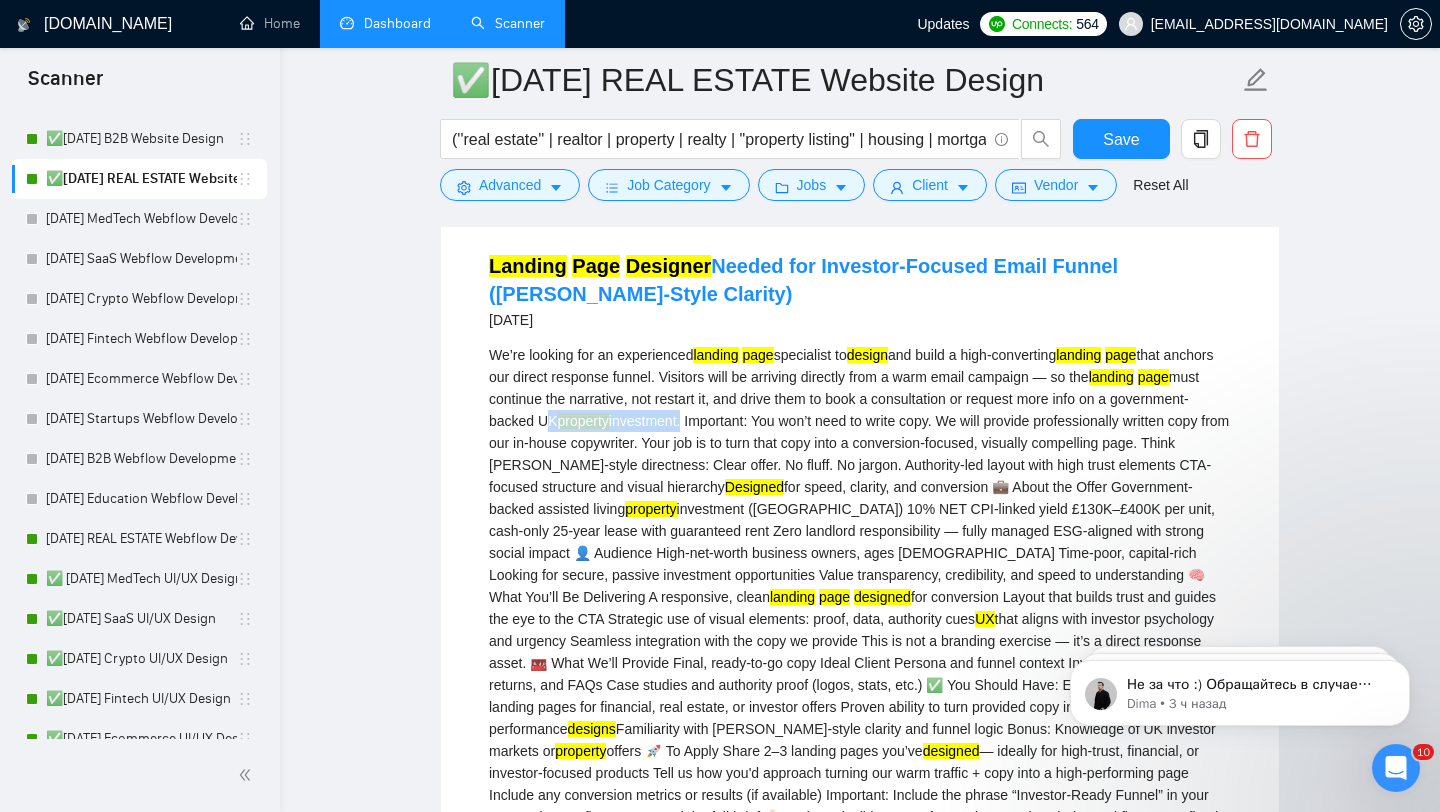 drag, startPoint x: 625, startPoint y: 461, endPoint x: 776, endPoint y: 448, distance: 151.55856 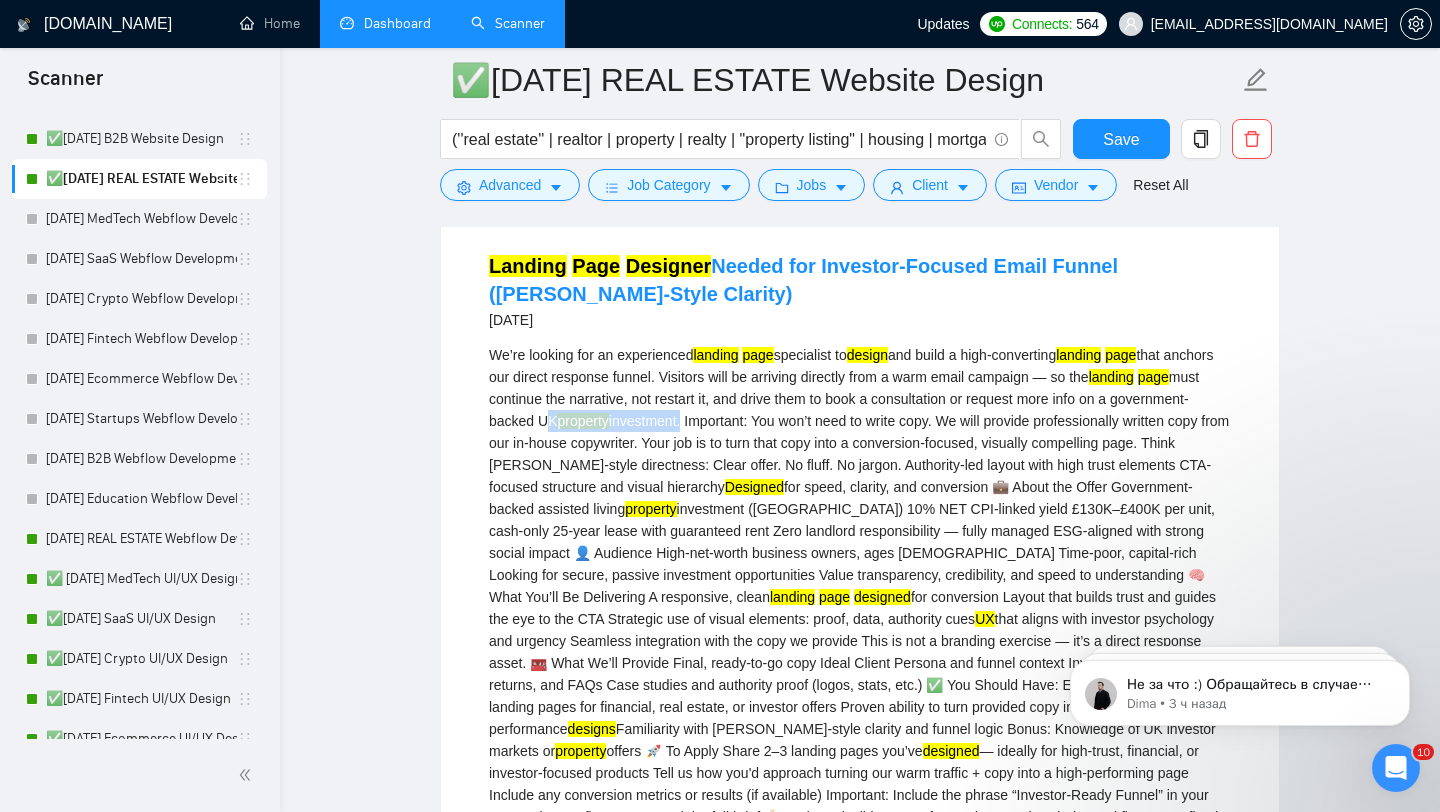 click on "We’re looking for an experienced  landing   page  specialist to  design  and build a high-converting  landing   page  that anchors our direct response funnel.
Visitors will be arriving directly from a warm email campaign — so the  landing   page  must continue the narrative, not restart it, and drive them to book a consultation or request more info on a government-backed UK  property  investment.
Important: You won’t need to write copy.
We will provide professionally written copy from our in-house copywriter. Your job is to turn that copy into a conversion-focused, visually compelling page.
Think [PERSON_NAME]-style directness:
Clear offer. No fluff. No jargon.
Authority-led layout with high trust elements
CTA-focused structure and visual hierarchy
Designed  for speed, clarity, and conversion
💼 About the Offer
Government-backed assisted living  property landing   page   designed UX designs
Familiarity with [PERSON_NAME]-style clarity and funnel logic
Bonus: Knowledge of UK investor markets or" at bounding box center [860, 597] 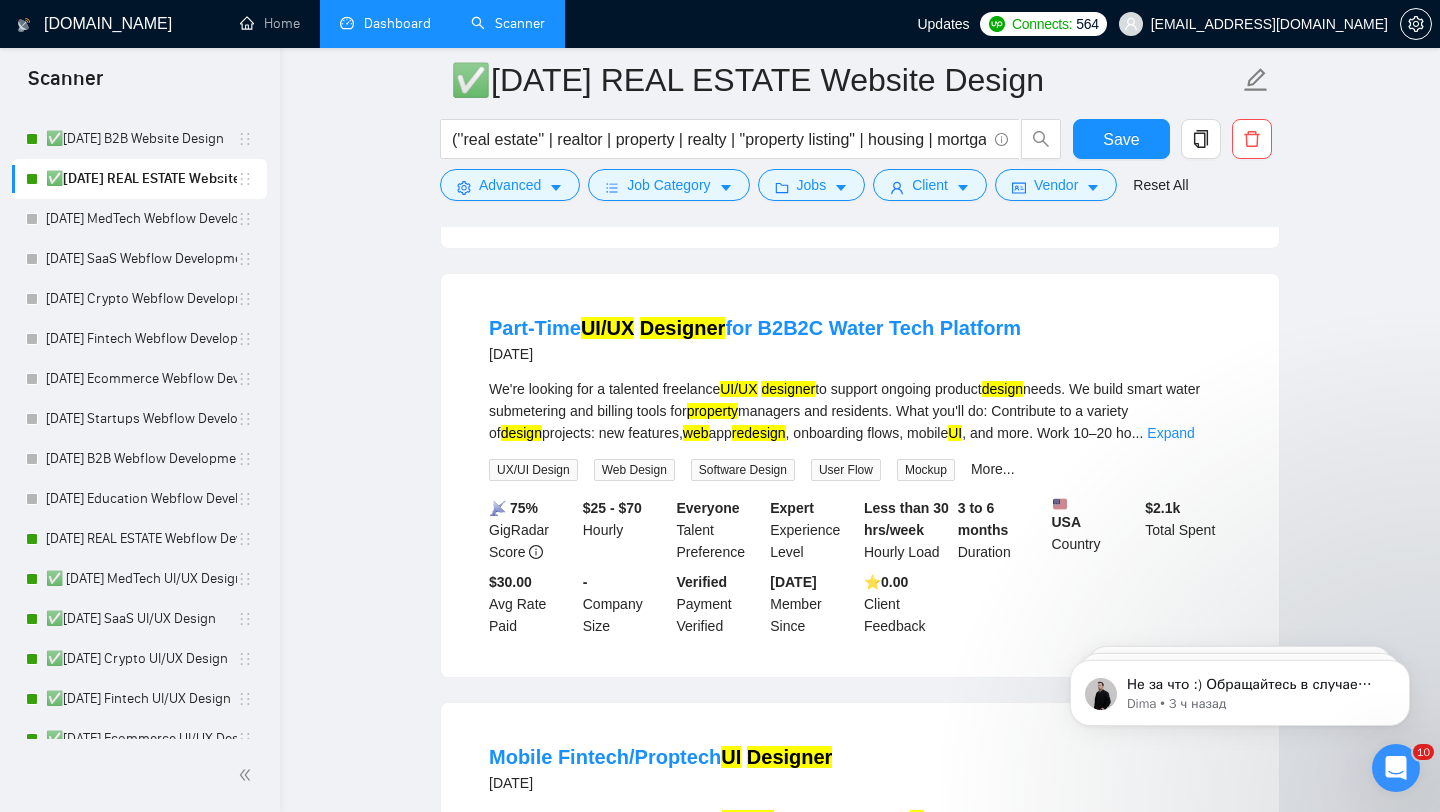 scroll, scrollTop: 1701, scrollLeft: 0, axis: vertical 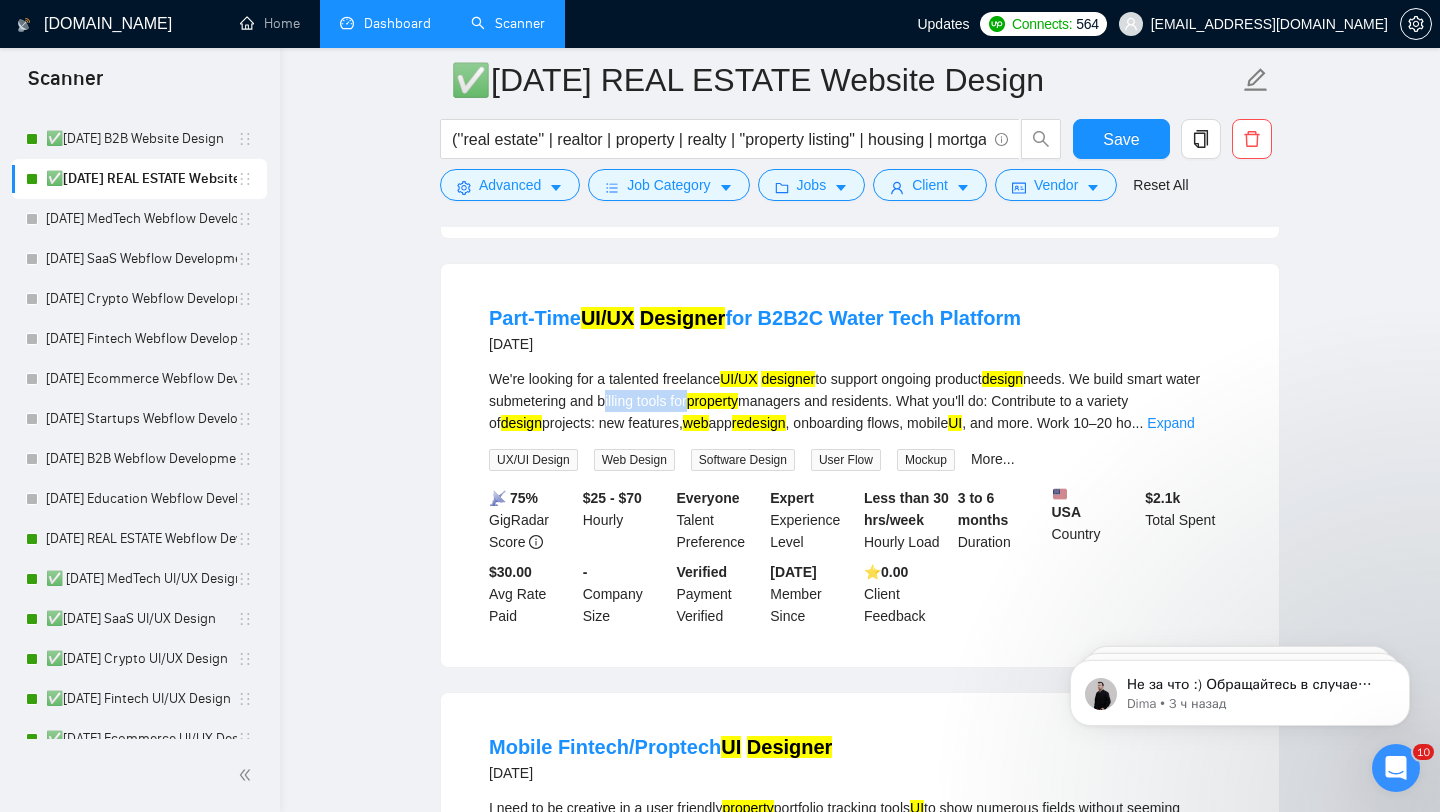 drag, startPoint x: 643, startPoint y: 437, endPoint x: 728, endPoint y: 435, distance: 85.02353 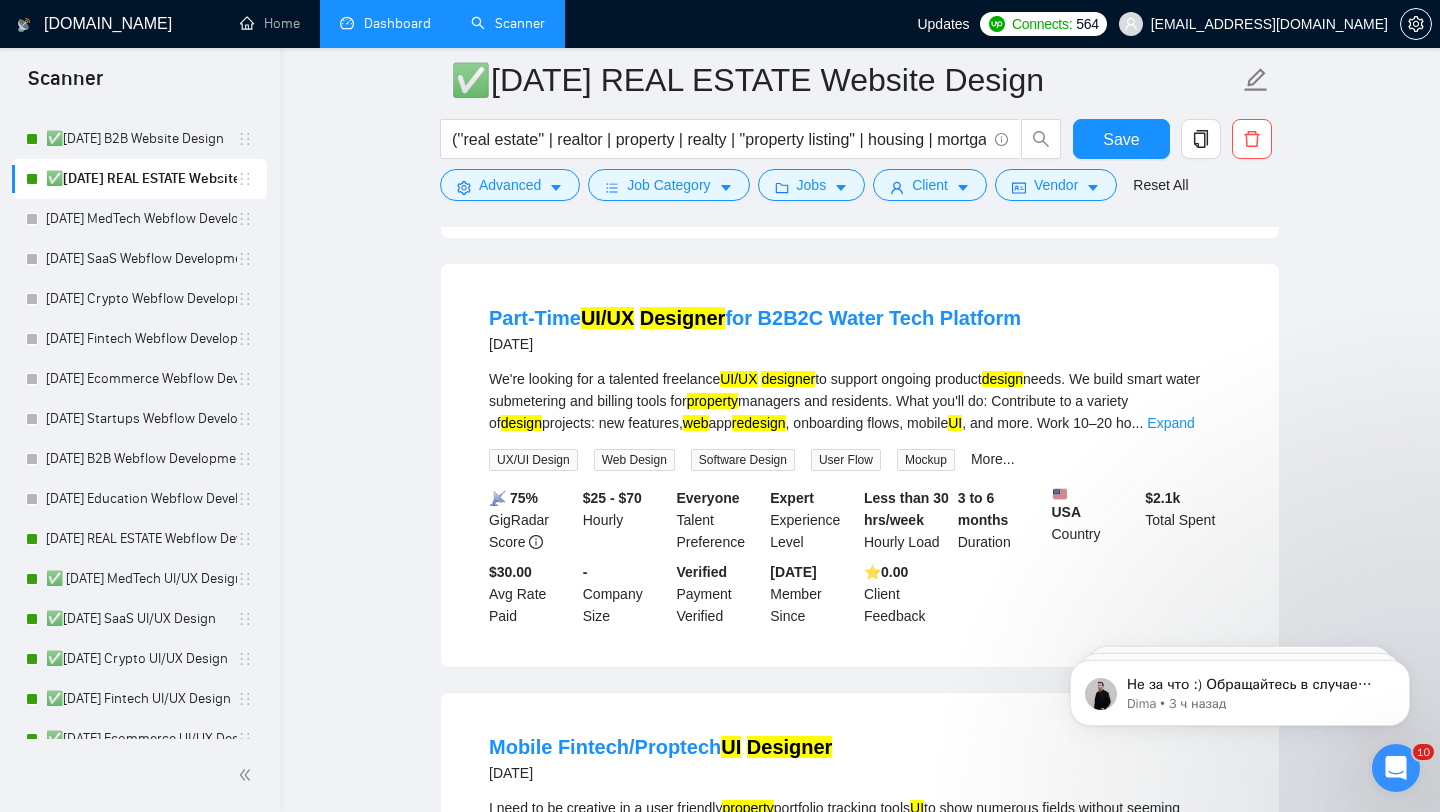 click on "We're looking for a talented freelance  UI/UX   designer  to support ongoing product  design  needs. We build smart water submetering and billing tools for  property  managers and residents.
What you'll do:
Contribute to a variety of  design  projects: new features,  web  app  redesign , onboarding flows, mobile  UI , and more.
Work 10–20 ho ... Expand" at bounding box center [860, 401] 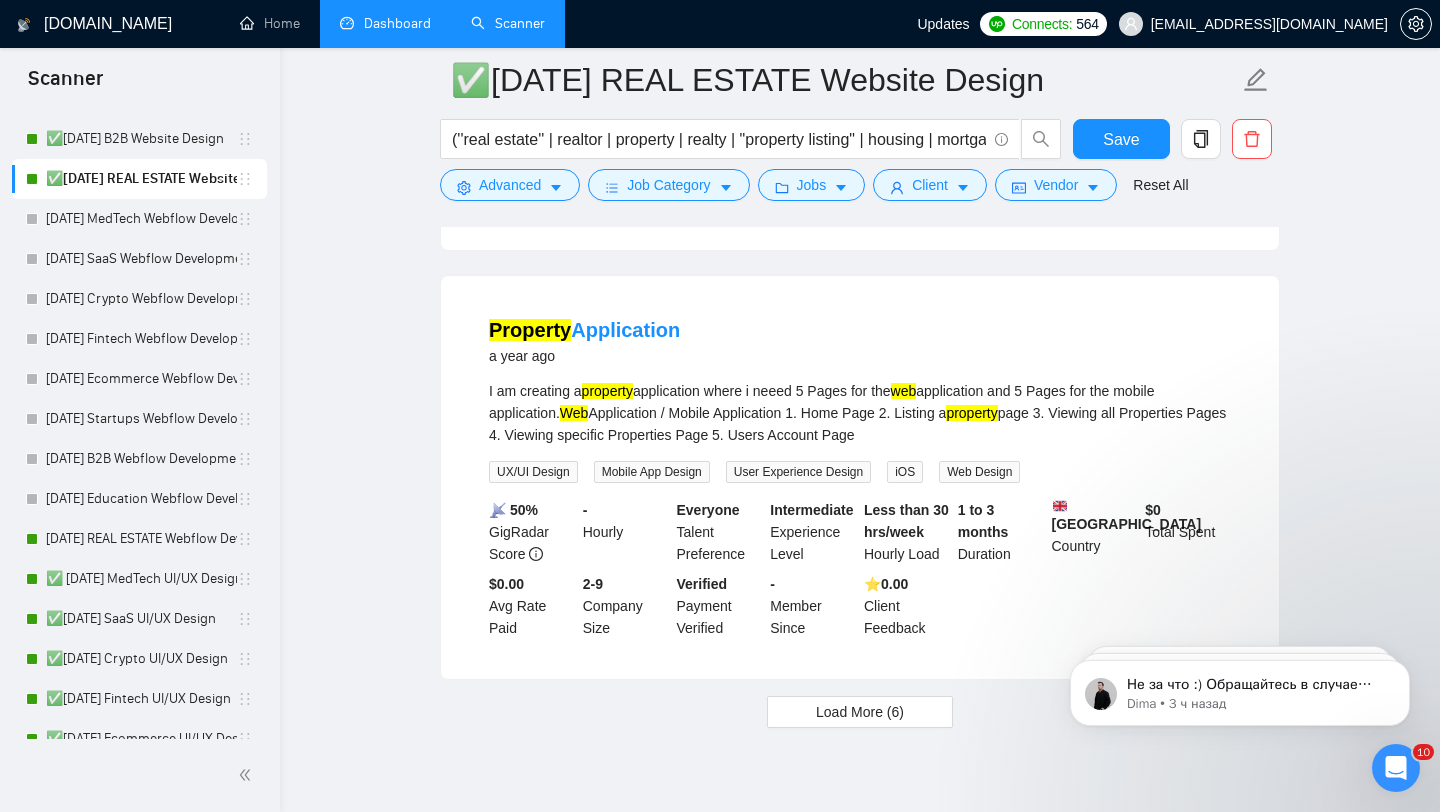 scroll, scrollTop: 4731, scrollLeft: 0, axis: vertical 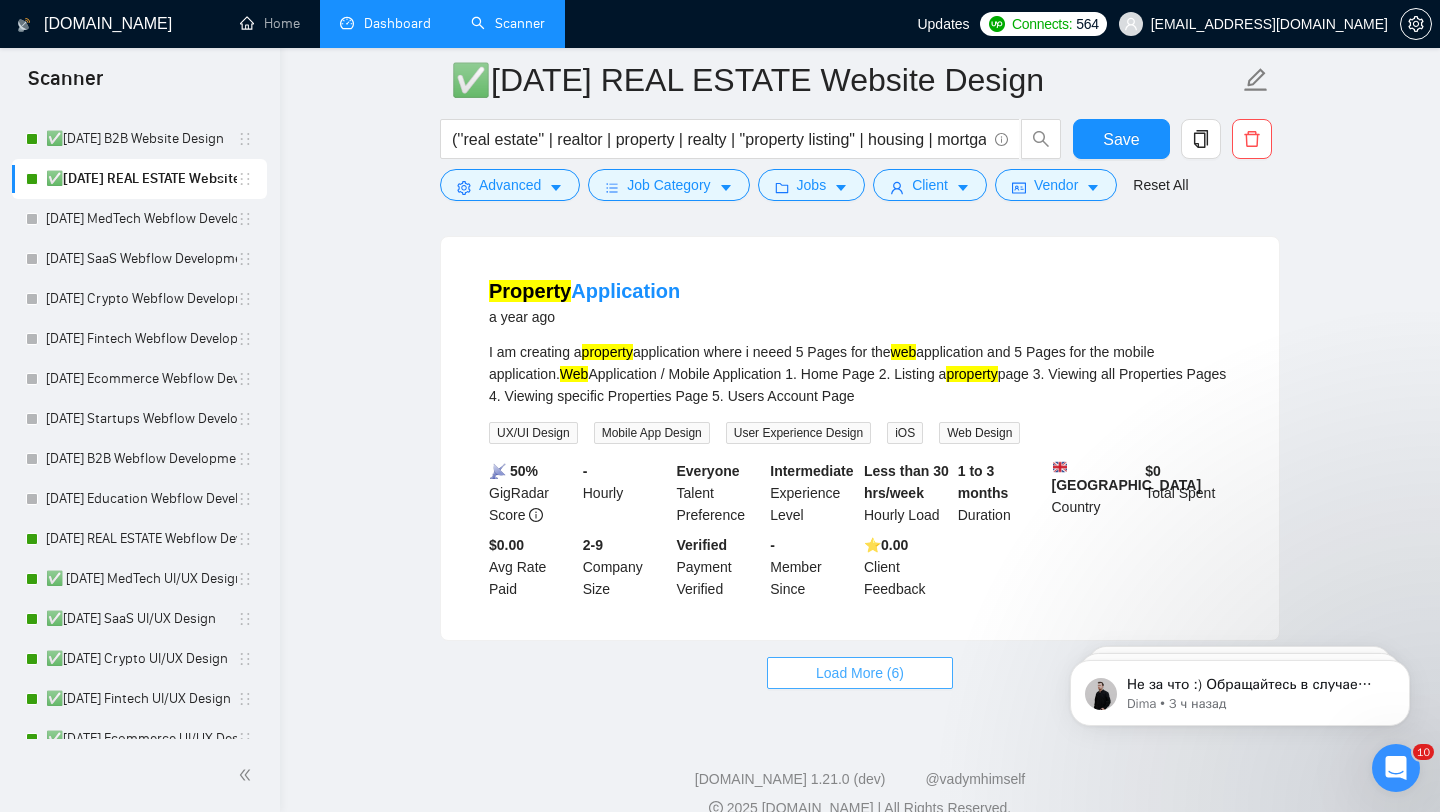 click on "Load More (6)" at bounding box center (860, 673) 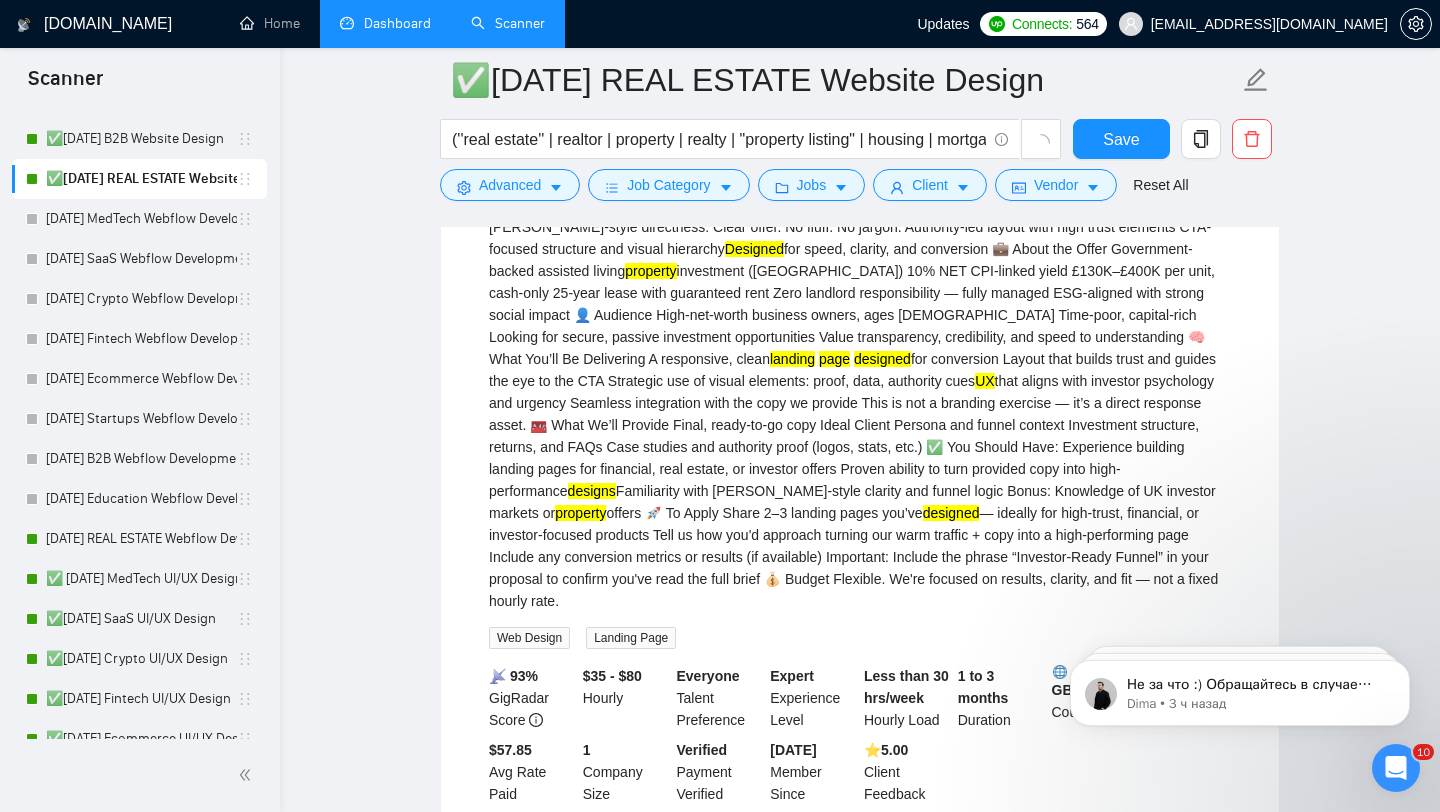 scroll, scrollTop: 0, scrollLeft: 0, axis: both 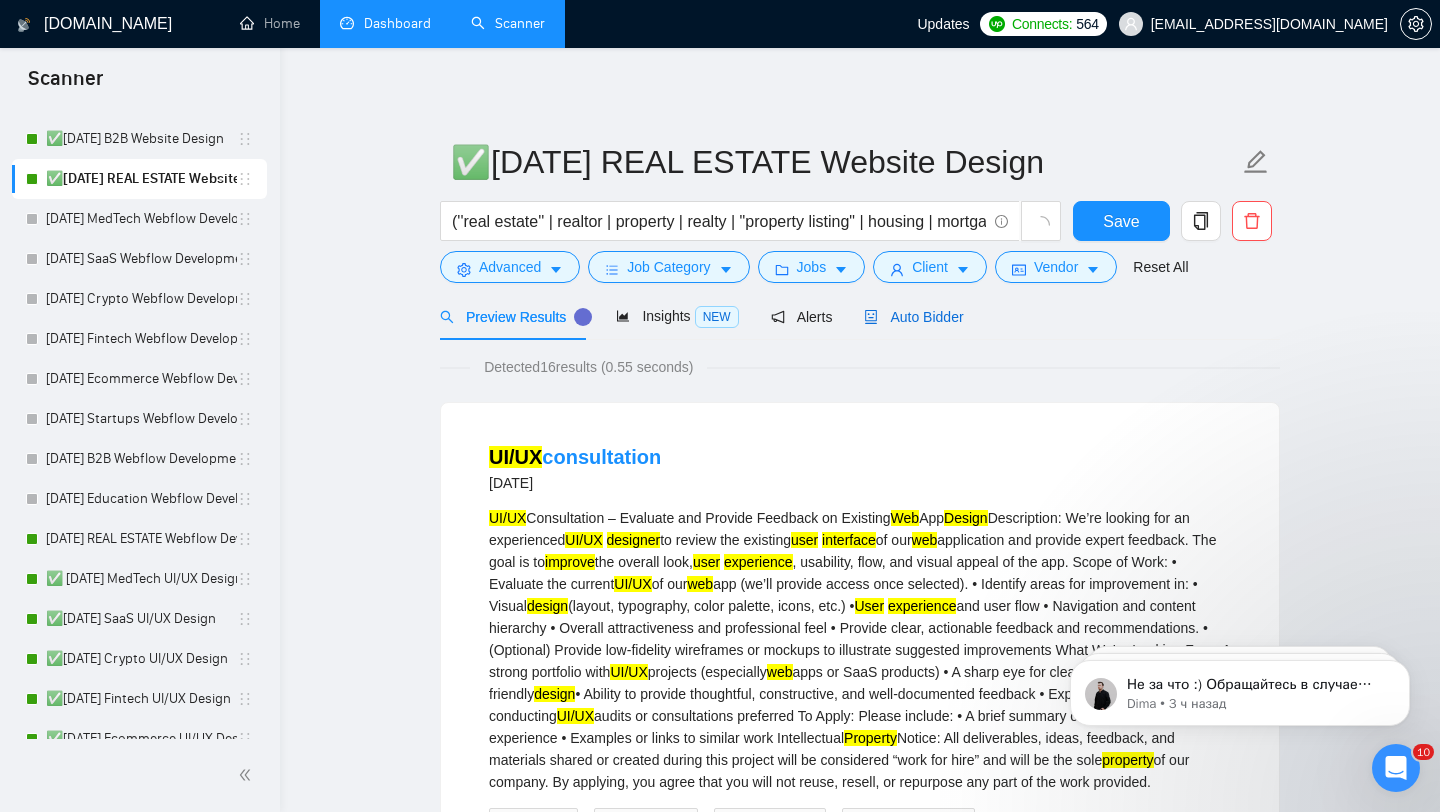 click on "Auto Bidder" at bounding box center [913, 317] 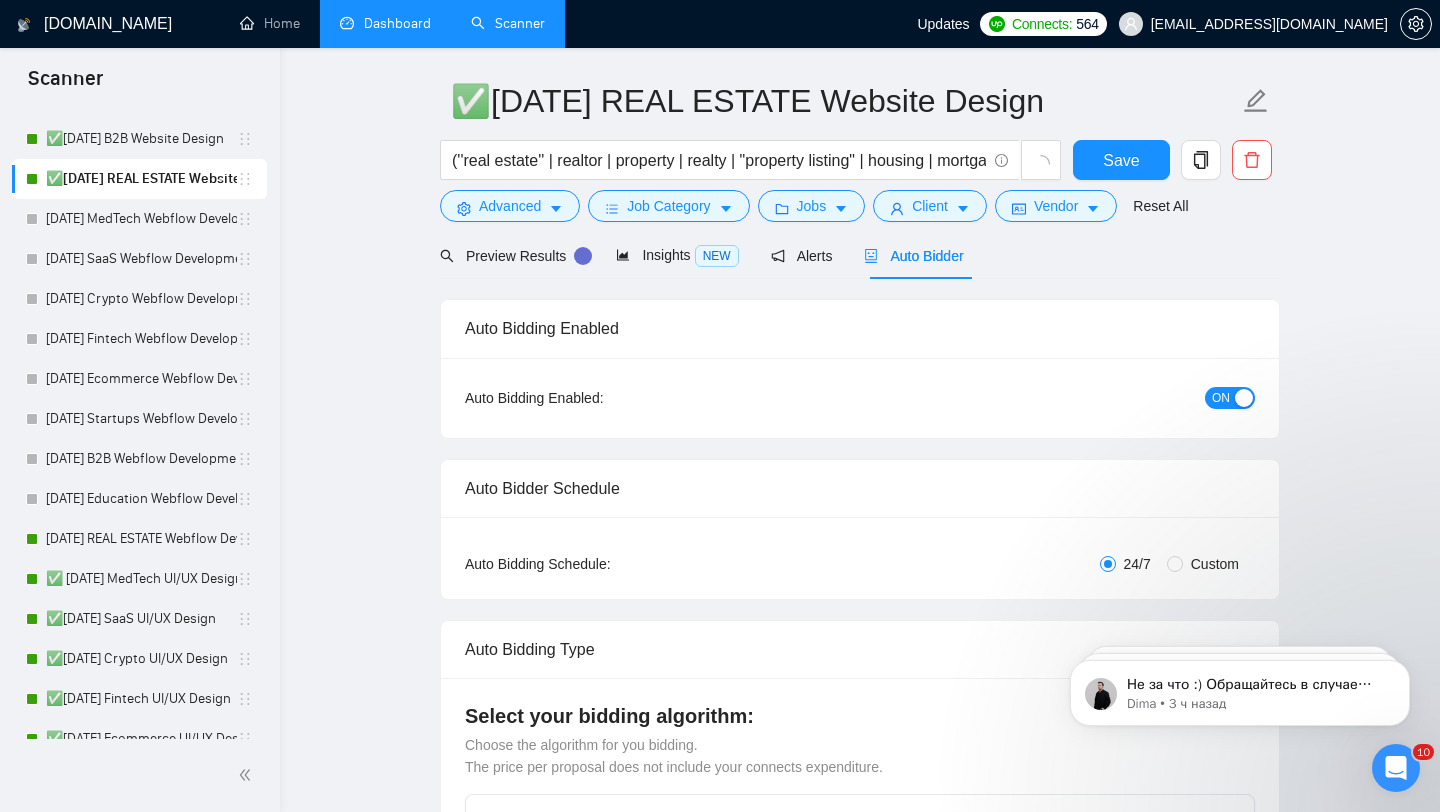 type 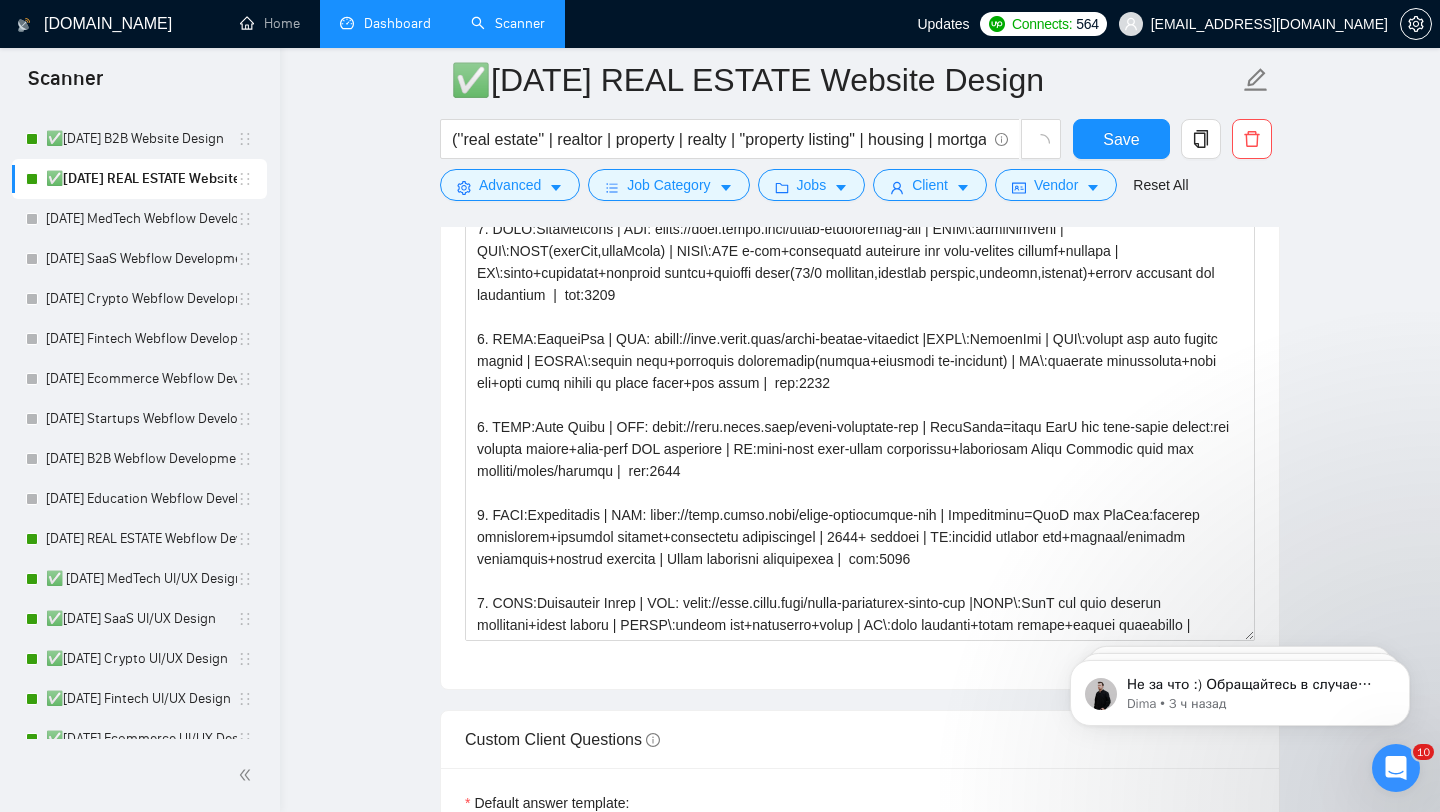 scroll, scrollTop: 1380, scrollLeft: 0, axis: vertical 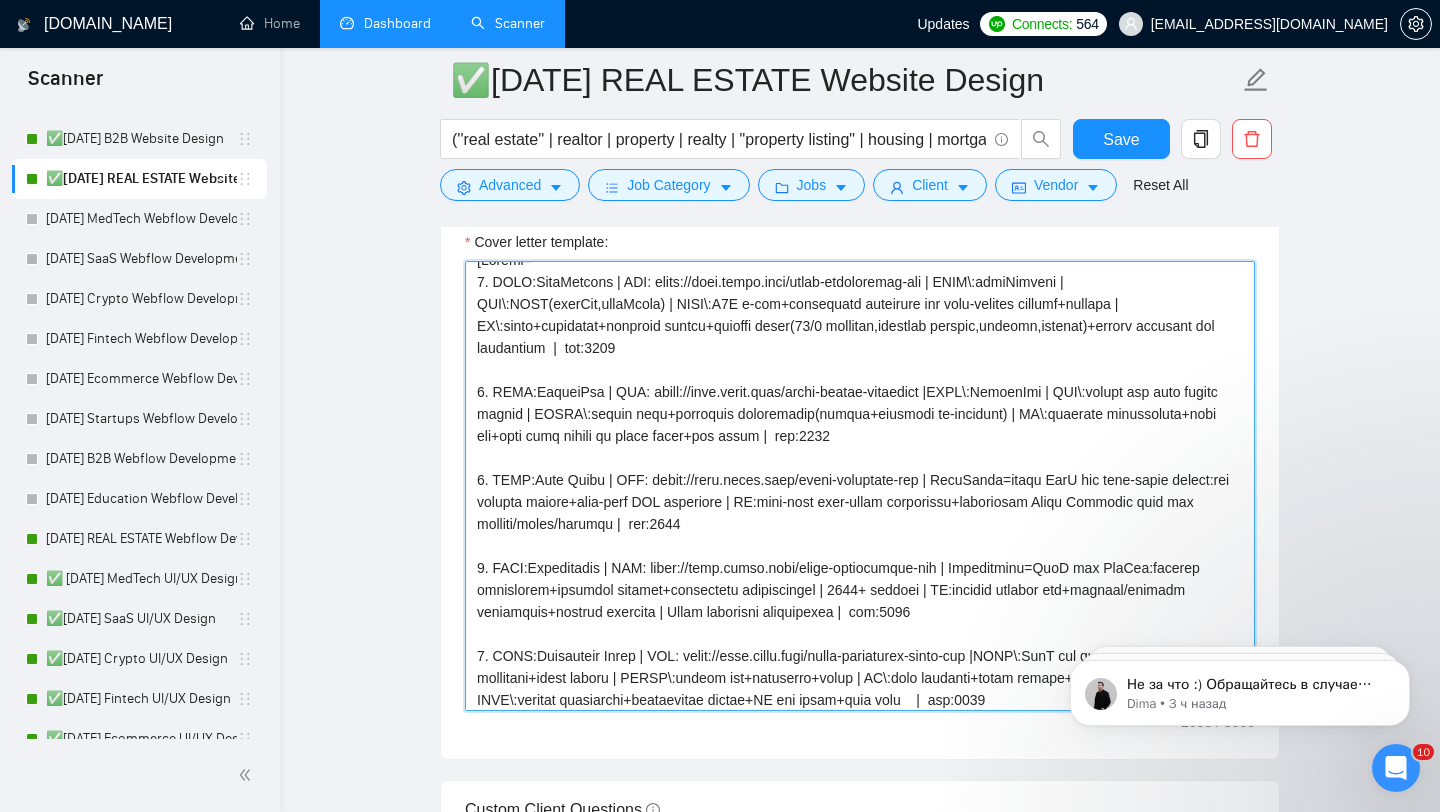 drag, startPoint x: 538, startPoint y: 286, endPoint x: 627, endPoint y: 286, distance: 89 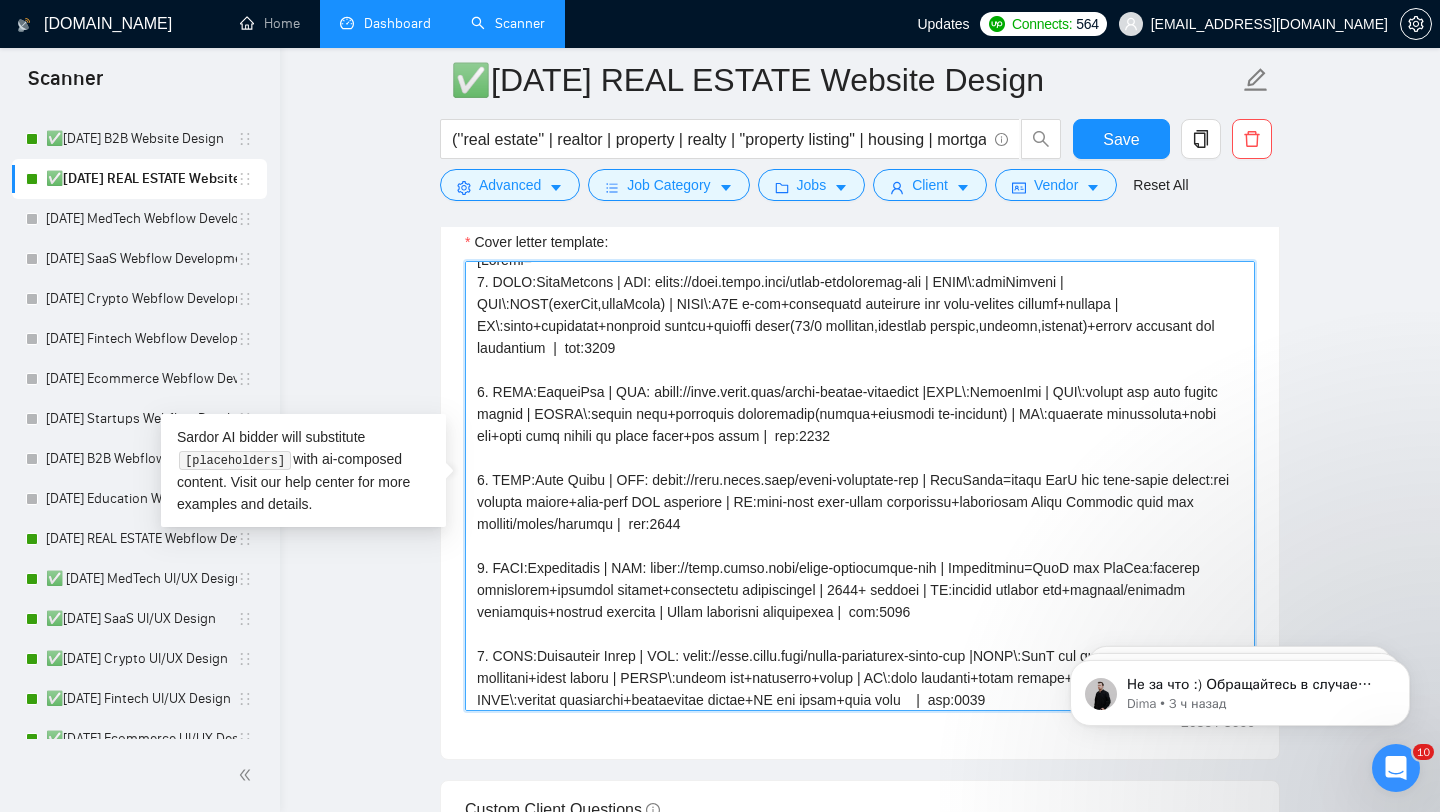 drag, startPoint x: 615, startPoint y: 285, endPoint x: 543, endPoint y: 283, distance: 72.02777 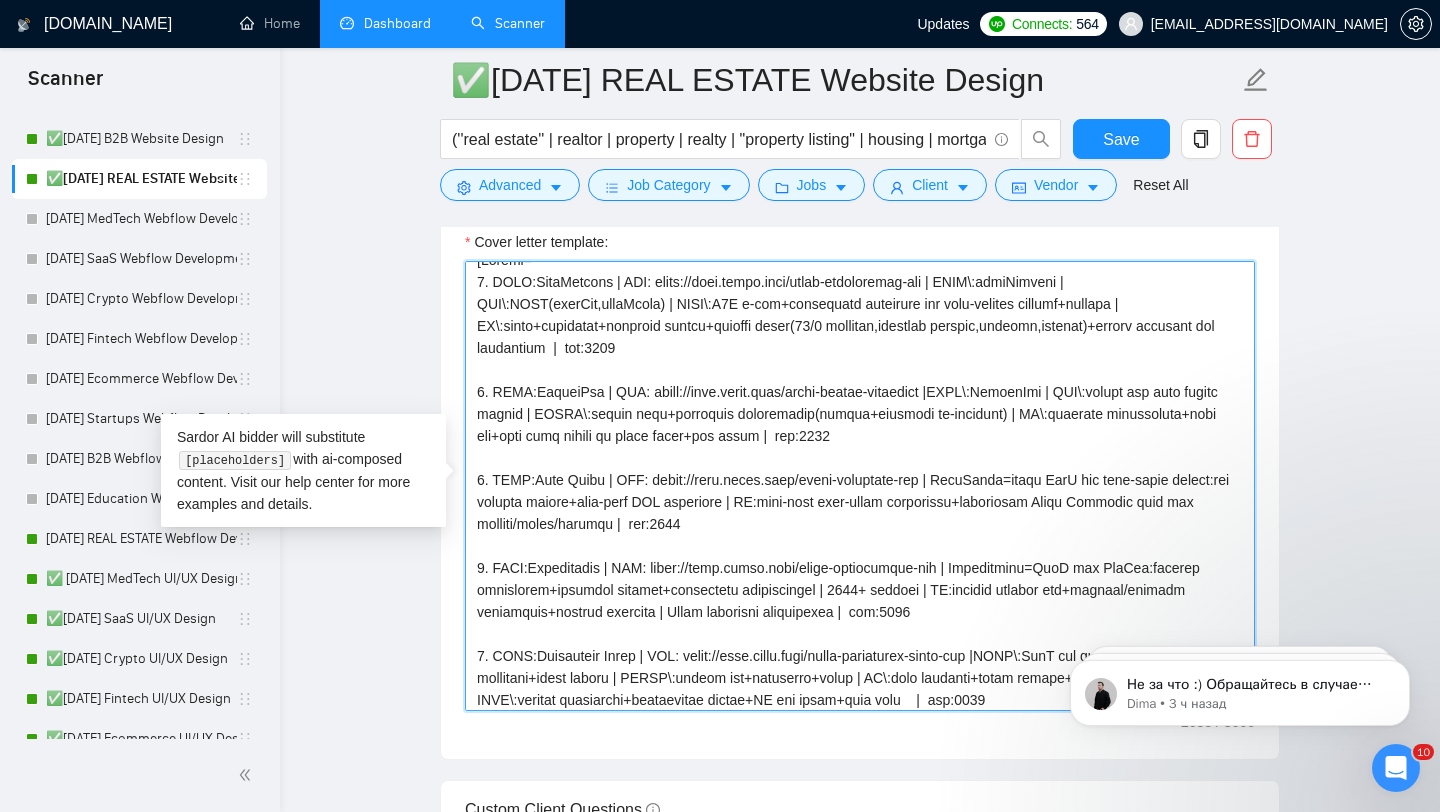click on "Cover letter template:" at bounding box center [860, 486] 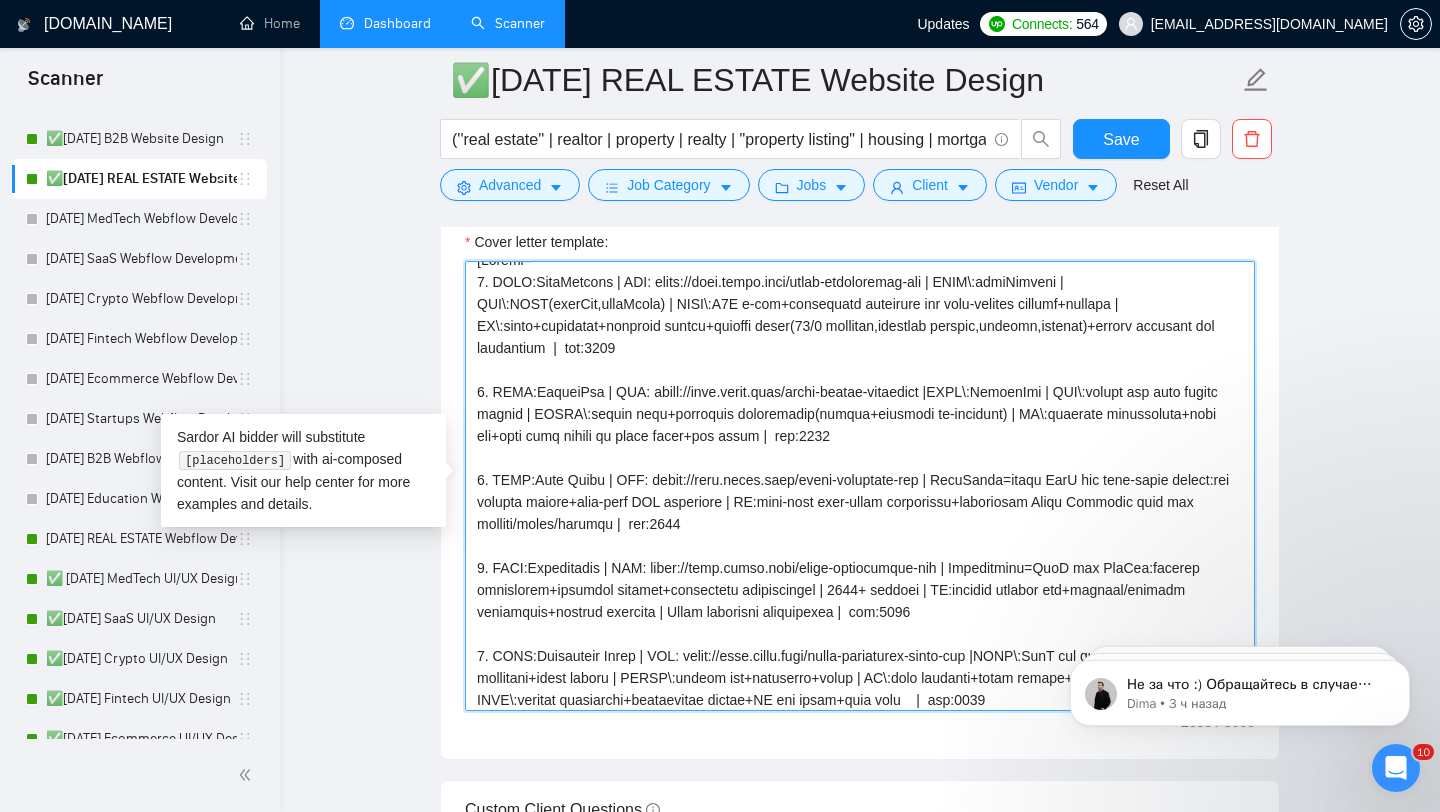 scroll, scrollTop: 17, scrollLeft: 0, axis: vertical 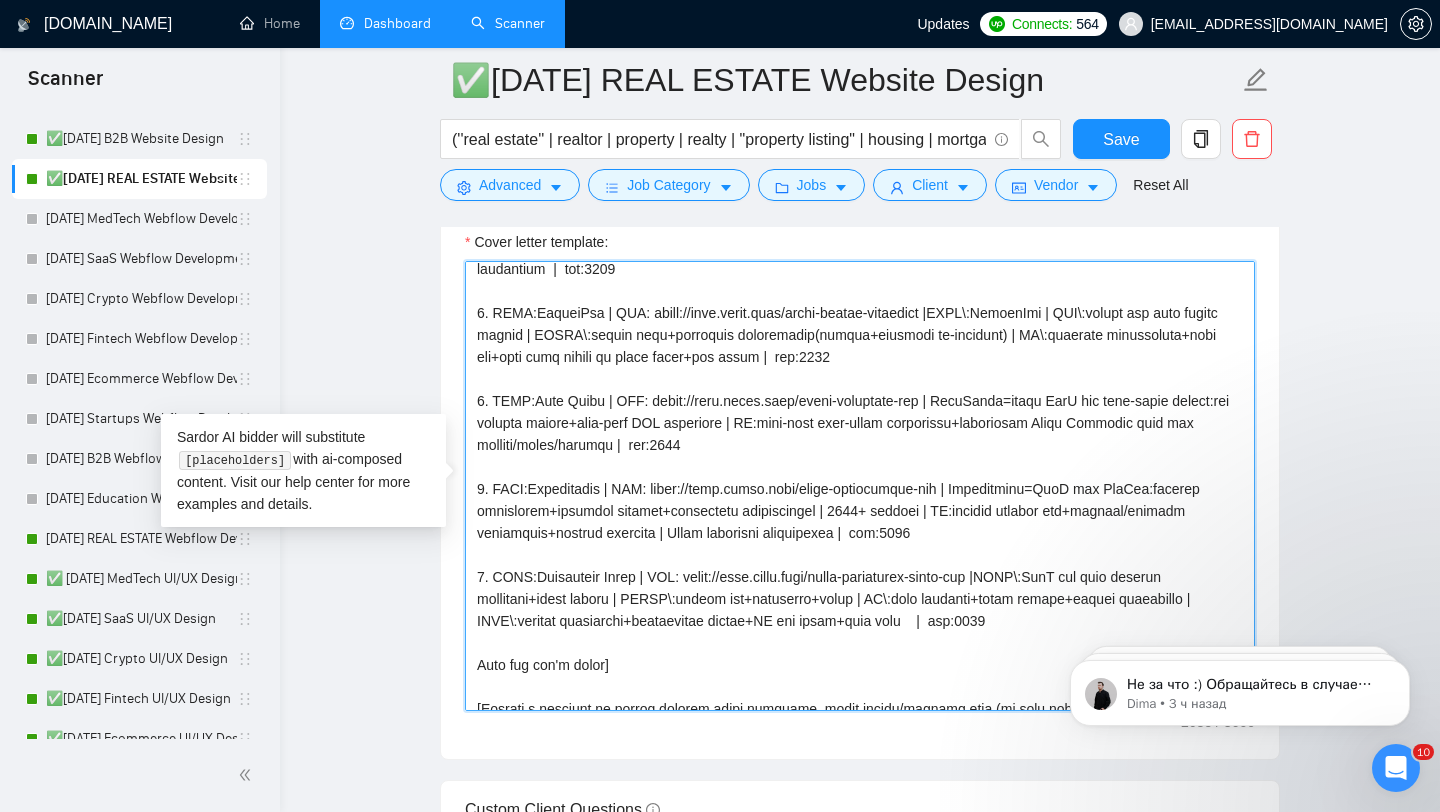 drag, startPoint x: 594, startPoint y: 406, endPoint x: 546, endPoint y: 402, distance: 48.166378 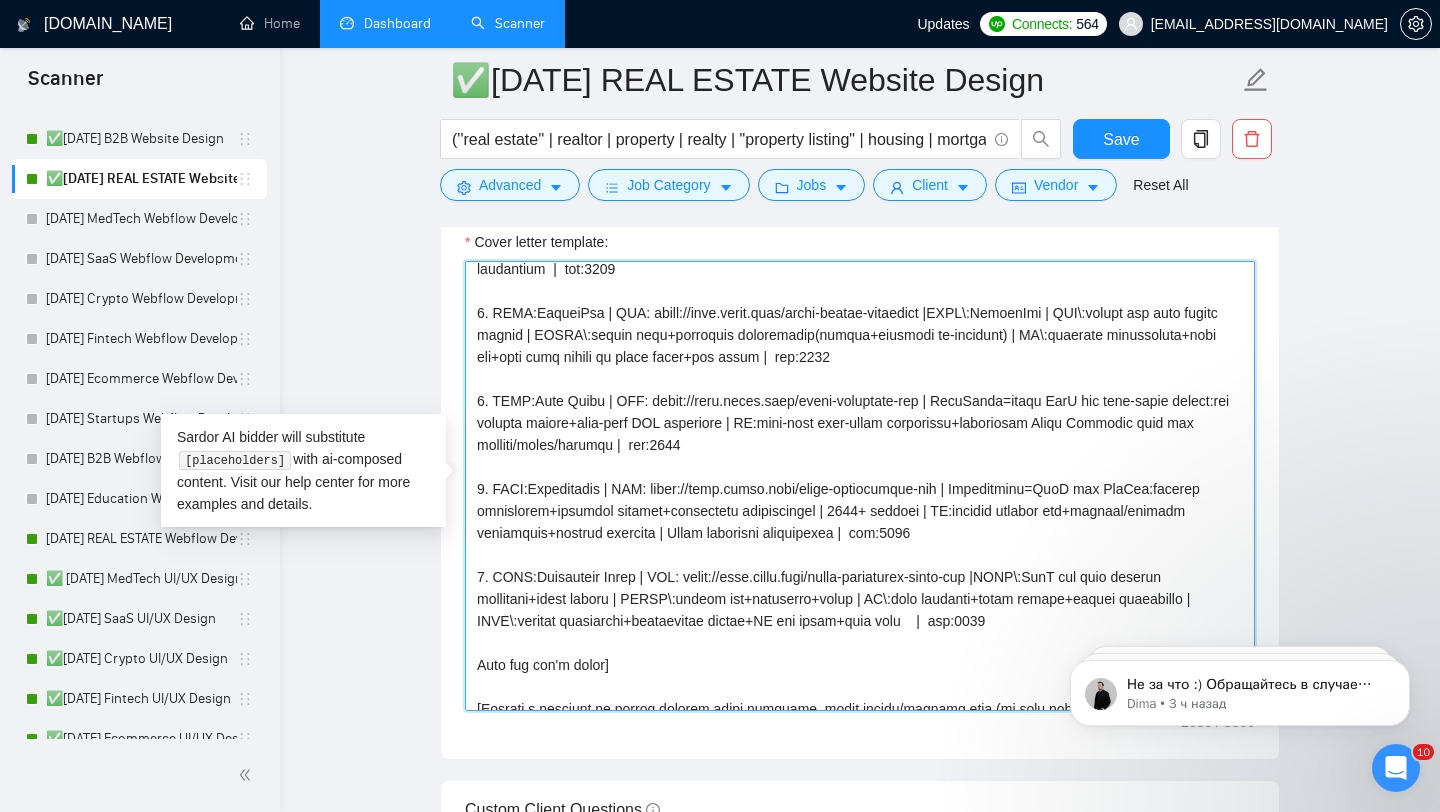 drag, startPoint x: 907, startPoint y: 400, endPoint x: 645, endPoint y: 399, distance: 262.00192 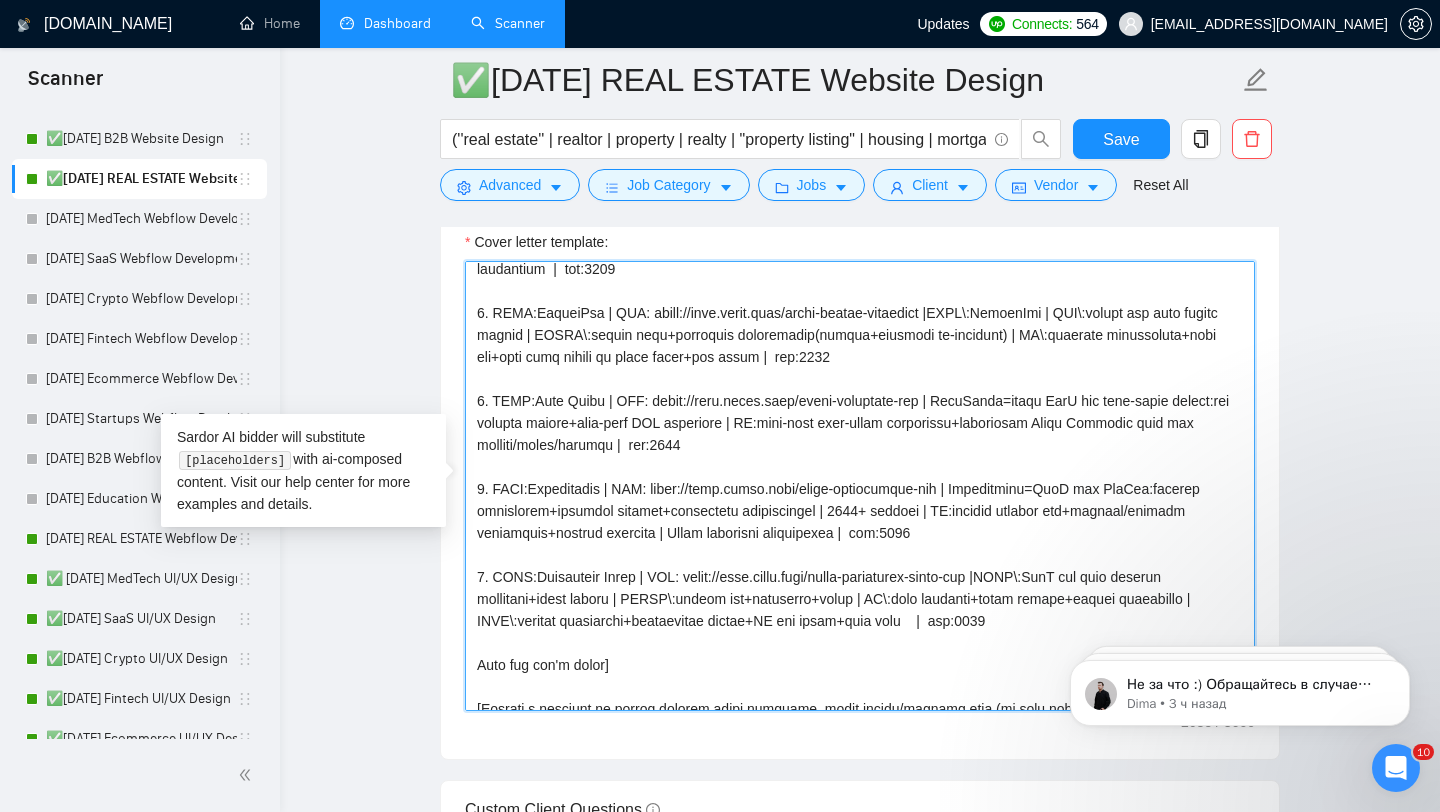 click on "Cover letter template:" at bounding box center [860, 486] 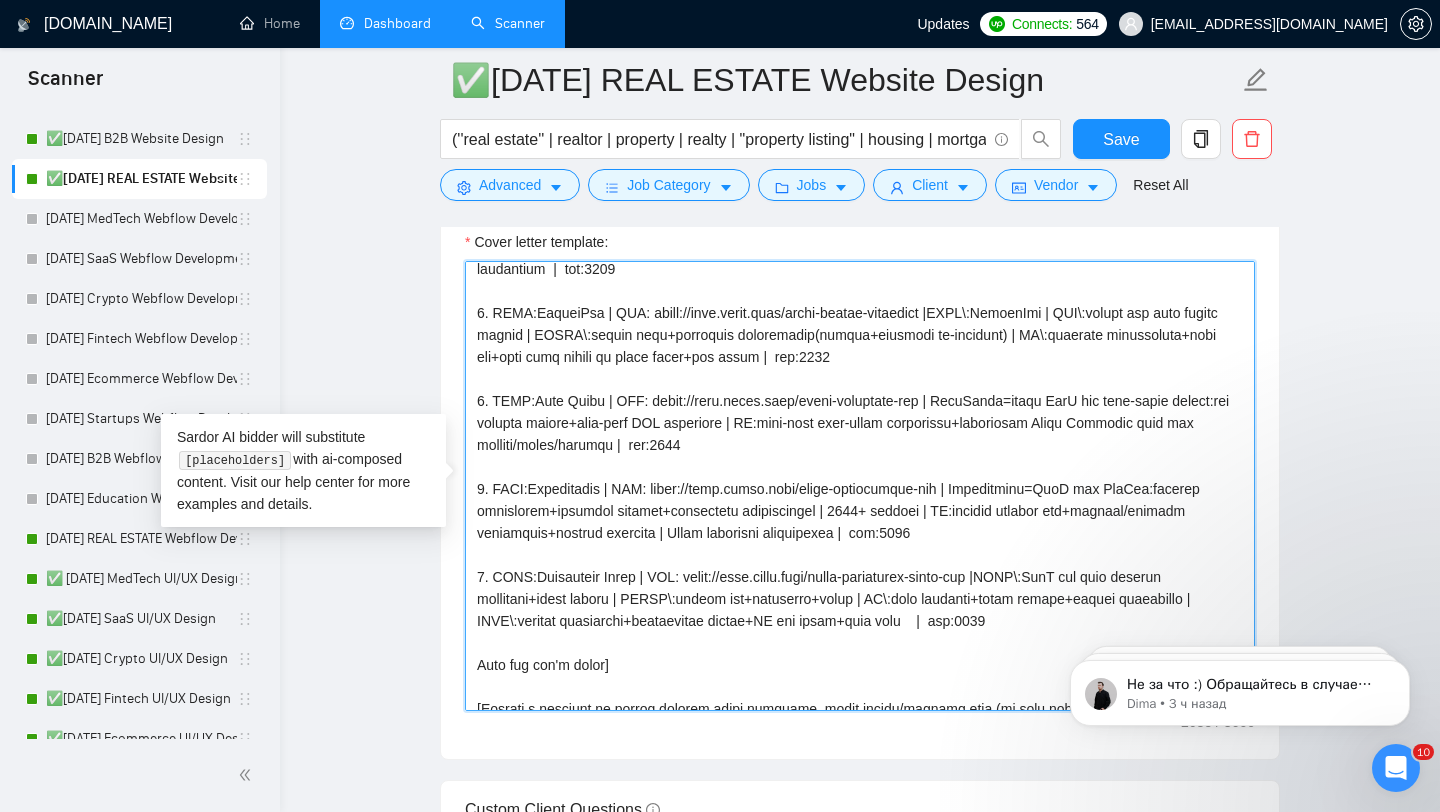drag, startPoint x: 663, startPoint y: 489, endPoint x: 970, endPoint y: 487, distance: 307.0065 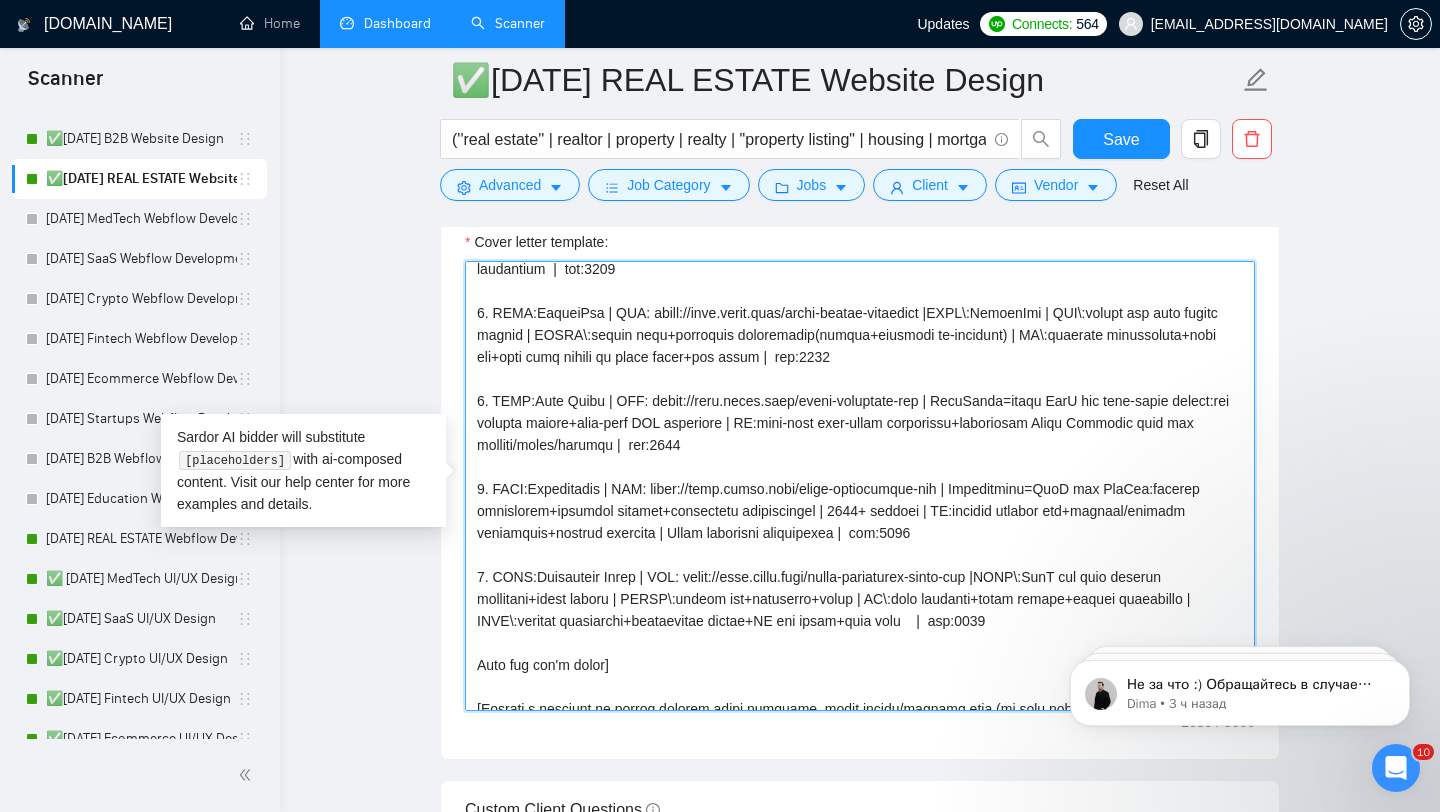 click on "Cover letter template:" at bounding box center (860, 486) 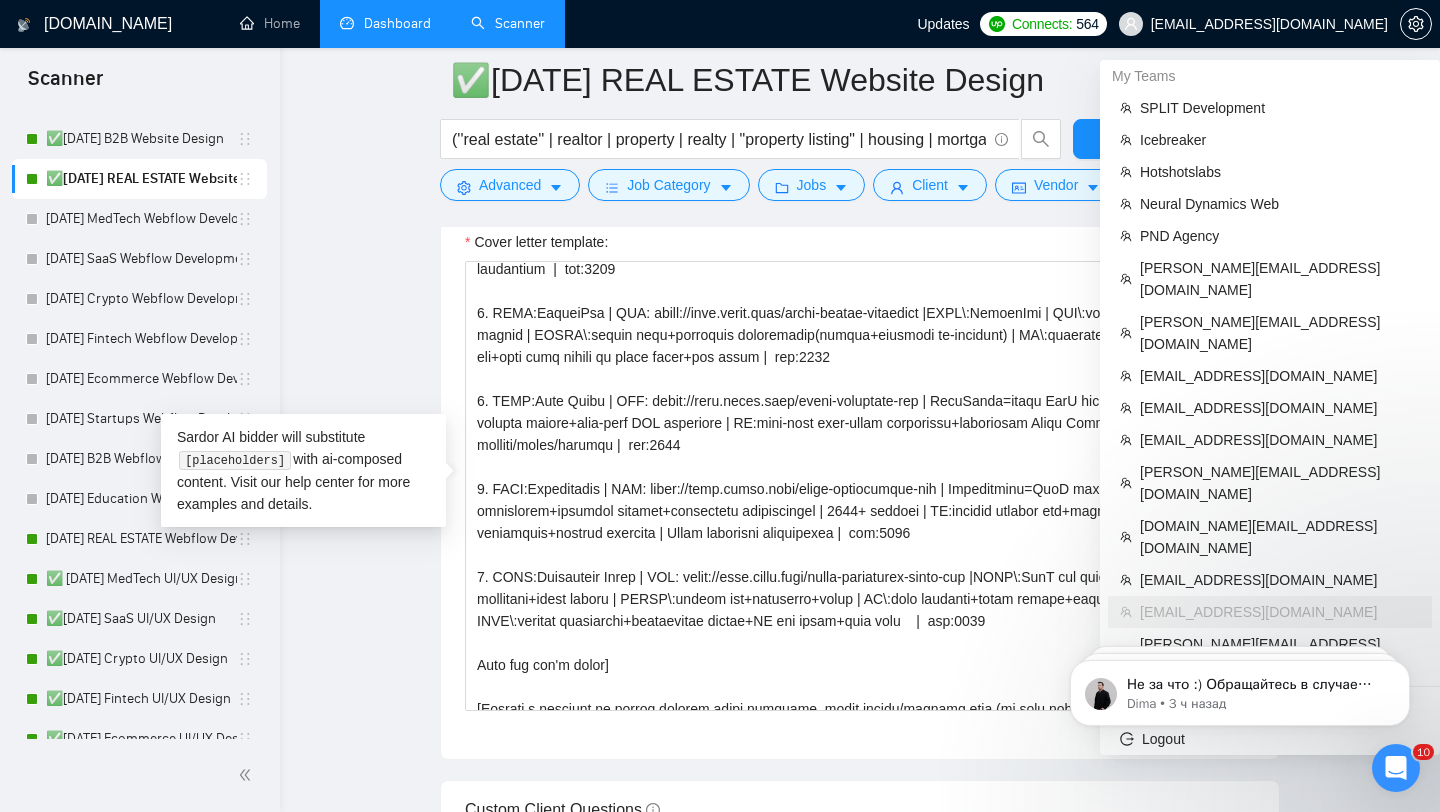 click on "[EMAIL_ADDRESS][DOMAIN_NAME]" at bounding box center (1269, 24) 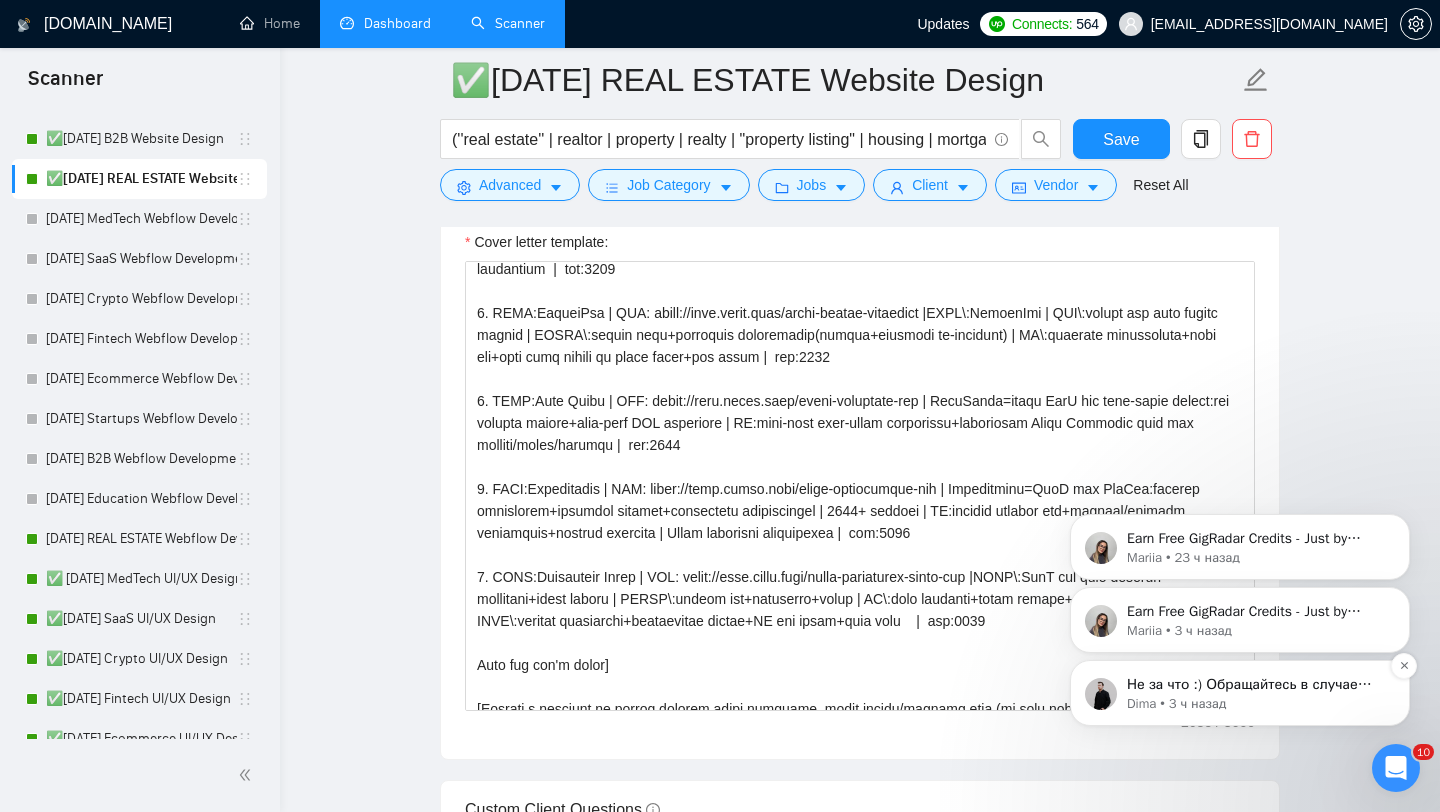 click on "Не за что :) Обращайтесь в случае чего 🙌 Dima • 3 ч назад" at bounding box center (1240, 693) 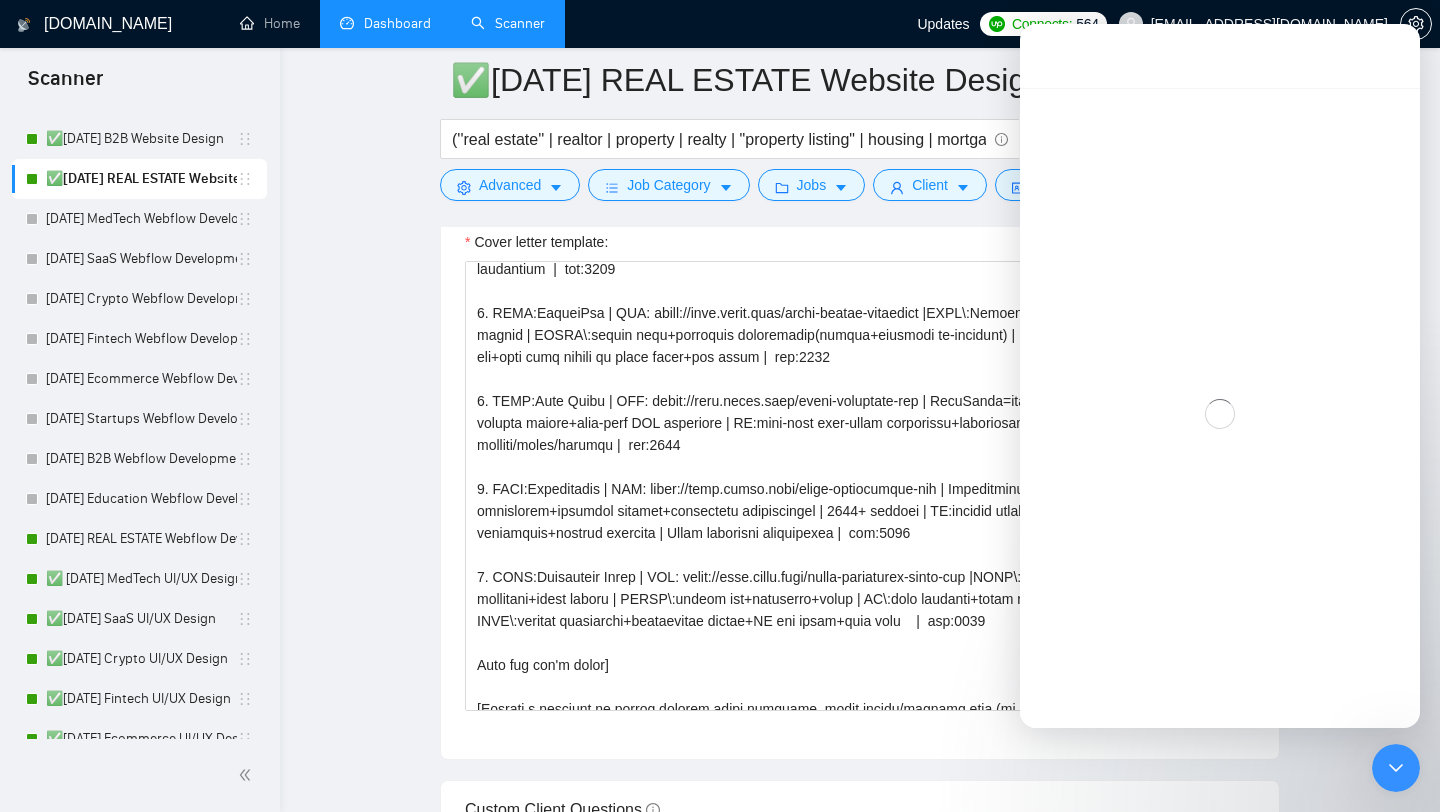 scroll, scrollTop: 3, scrollLeft: 0, axis: vertical 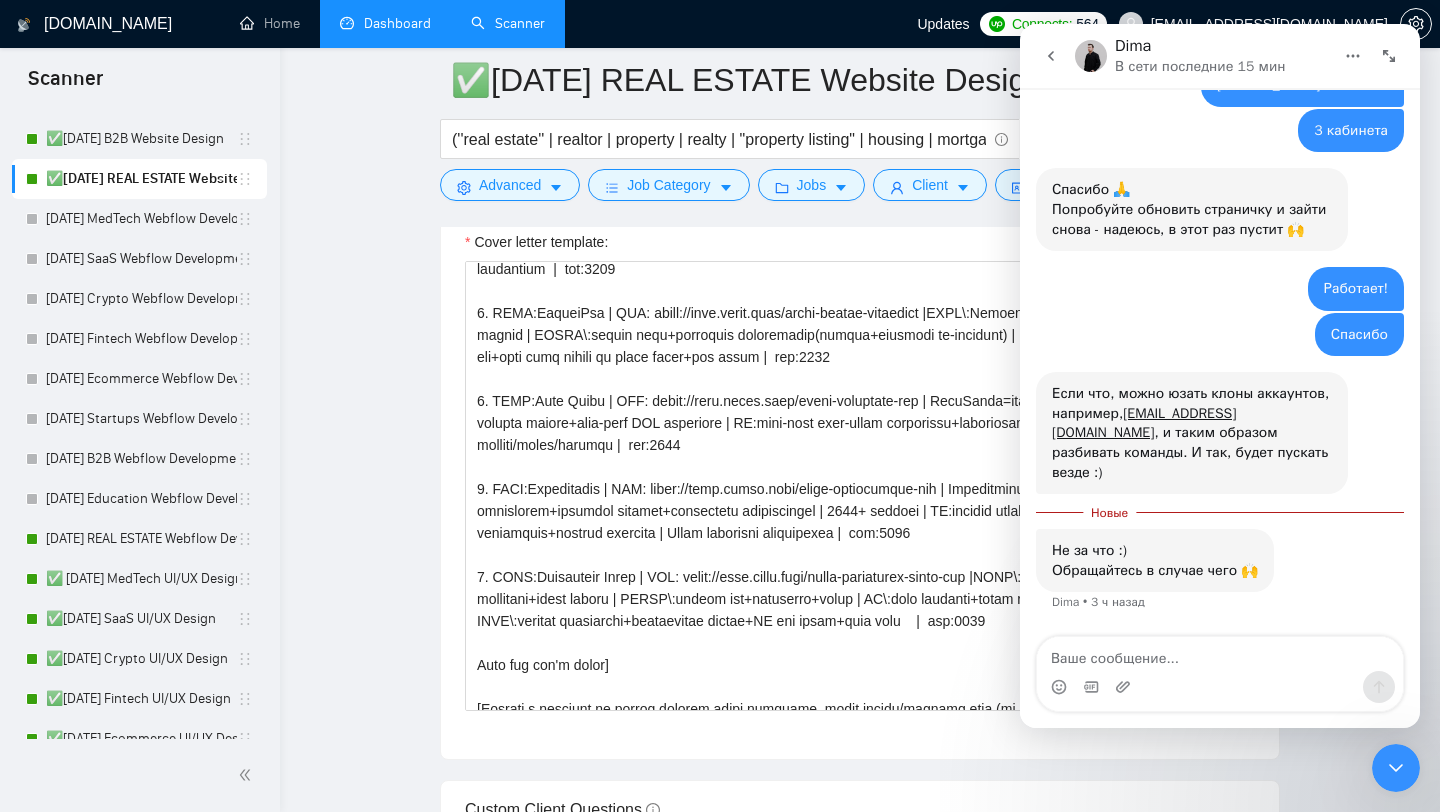 click on "Если что, можно юзать клоны аккаунтов, например,  [EMAIL_ADDRESS][DOMAIN_NAME] , и таким образом разбивать команды. И так, будет пускать везде :)" at bounding box center (1192, 433) 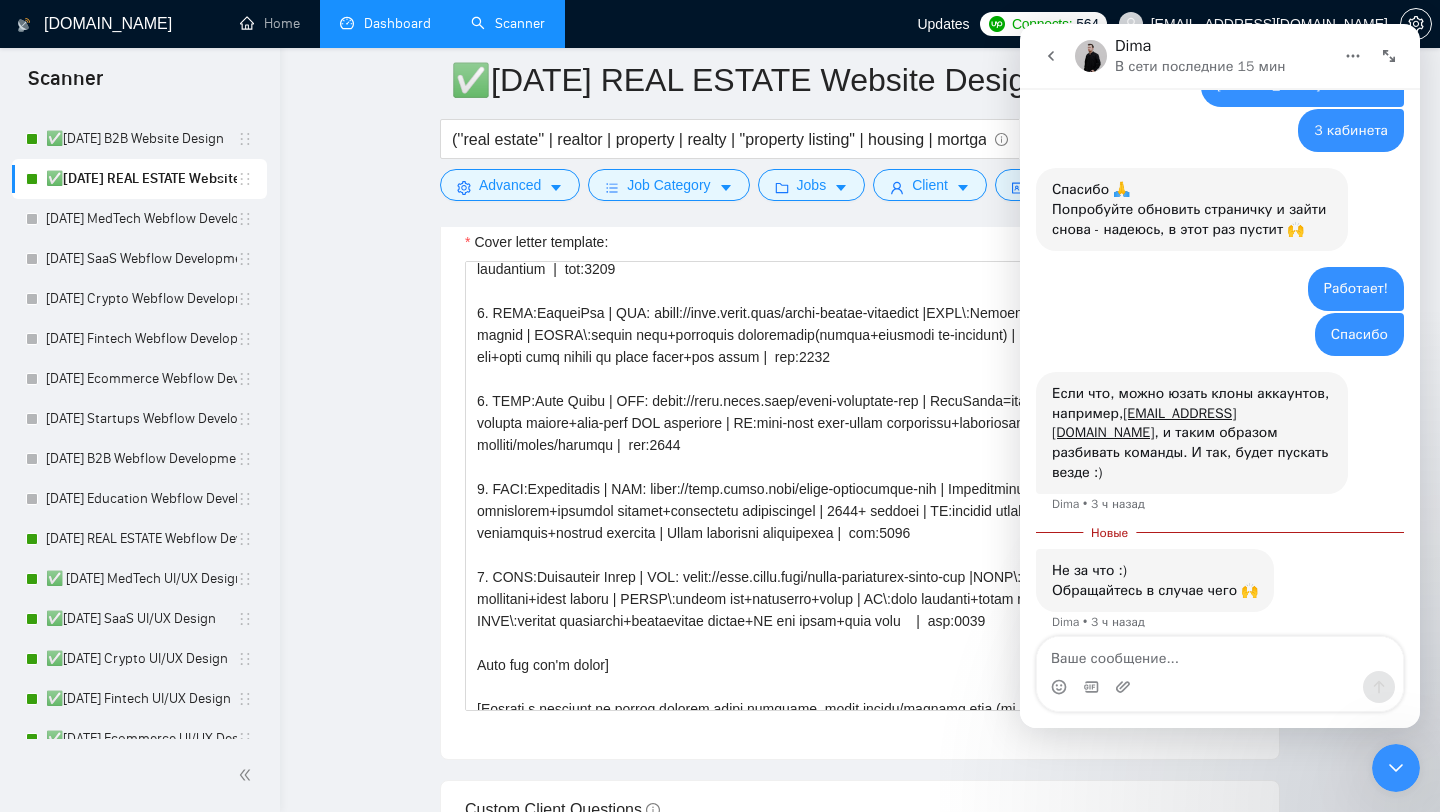 scroll, scrollTop: 1847, scrollLeft: 0, axis: vertical 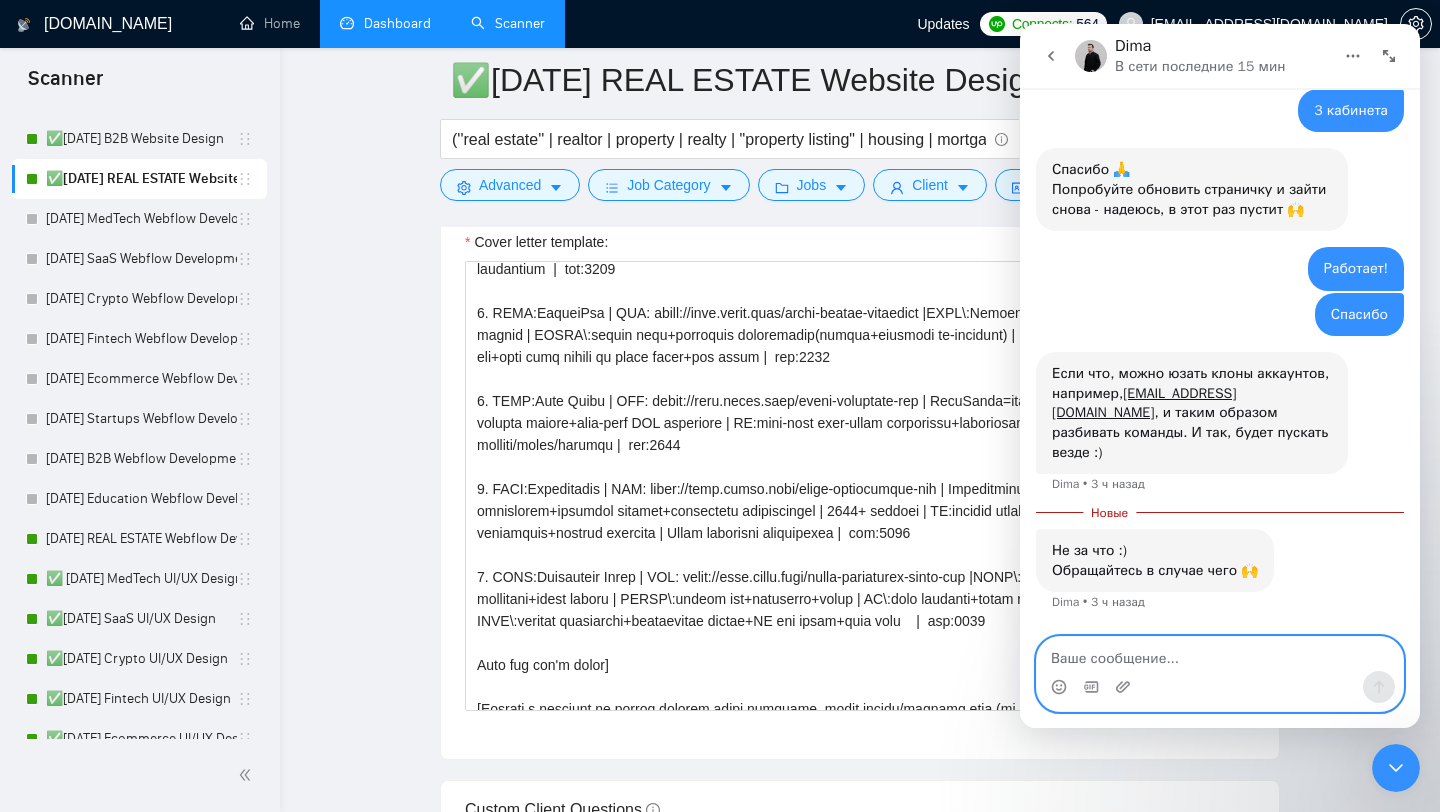 click at bounding box center (1220, 654) 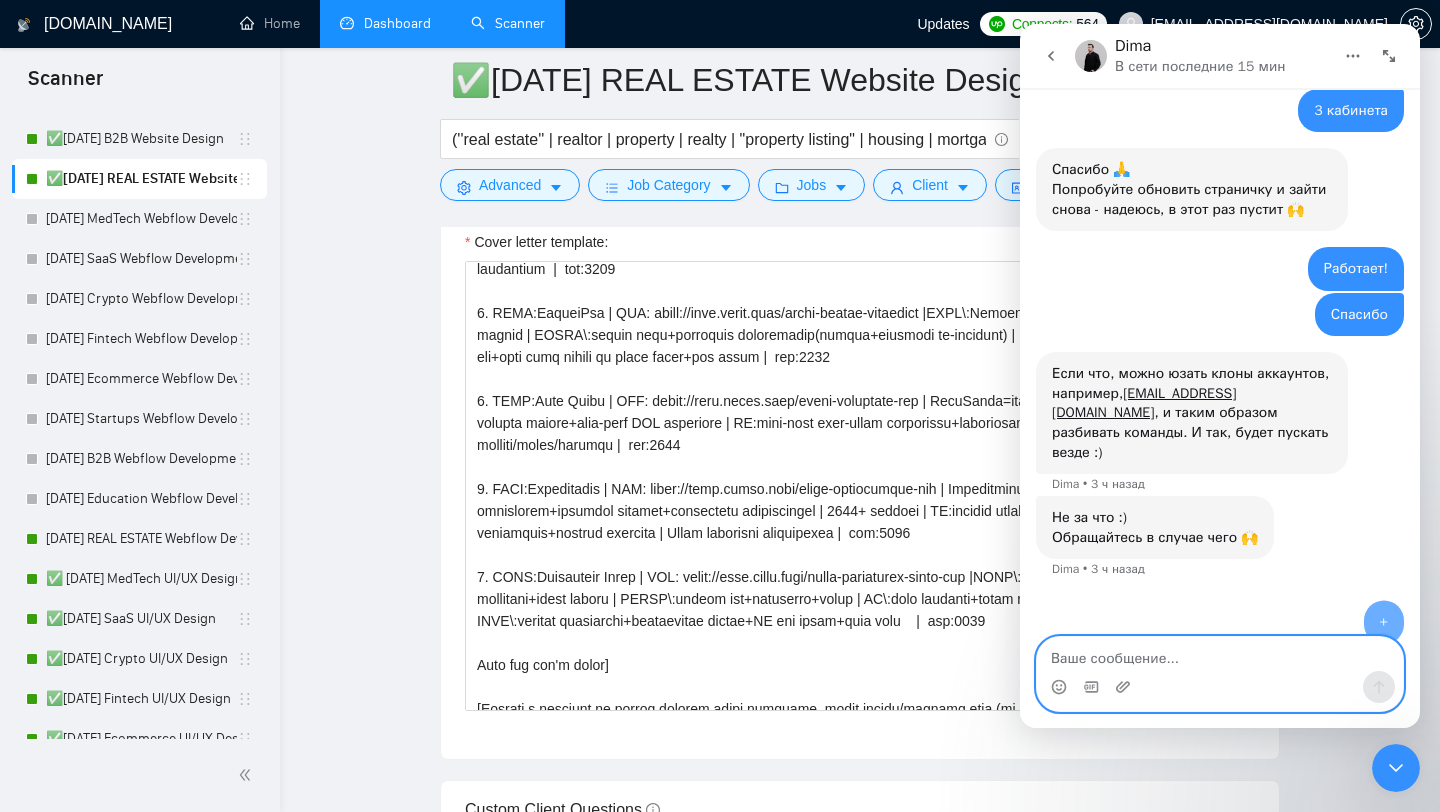 scroll, scrollTop: 1874, scrollLeft: 0, axis: vertical 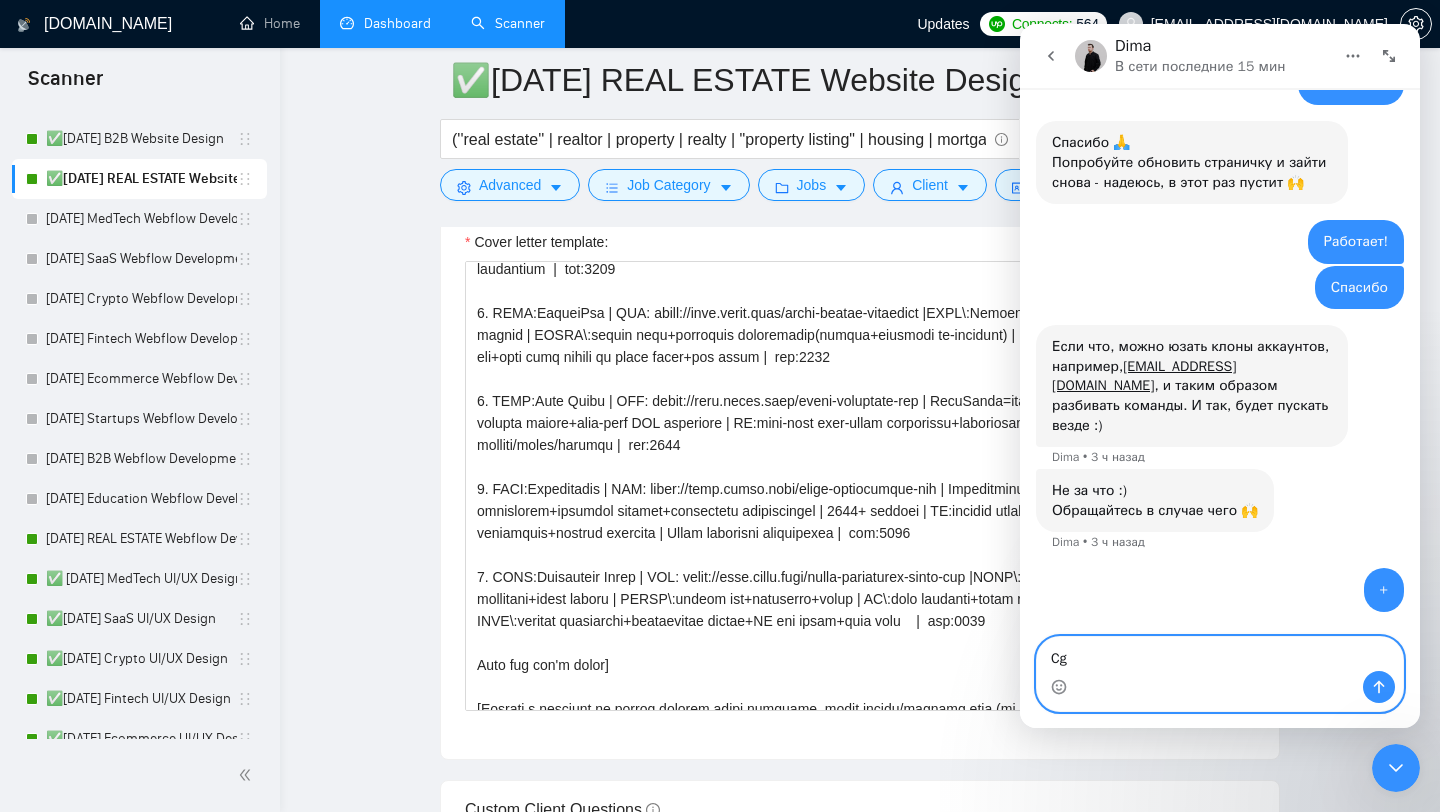 type on "C" 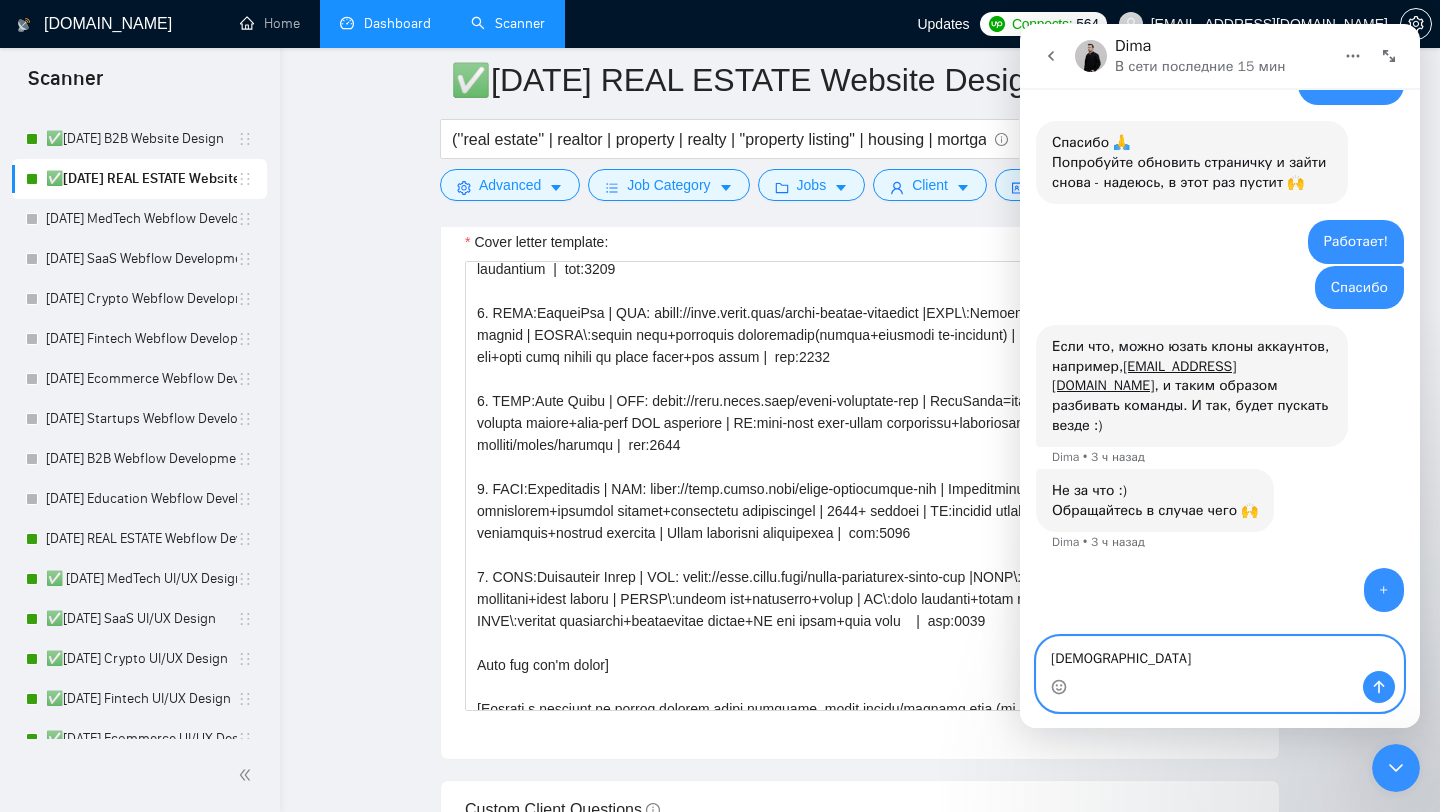 type on "Спасибо" 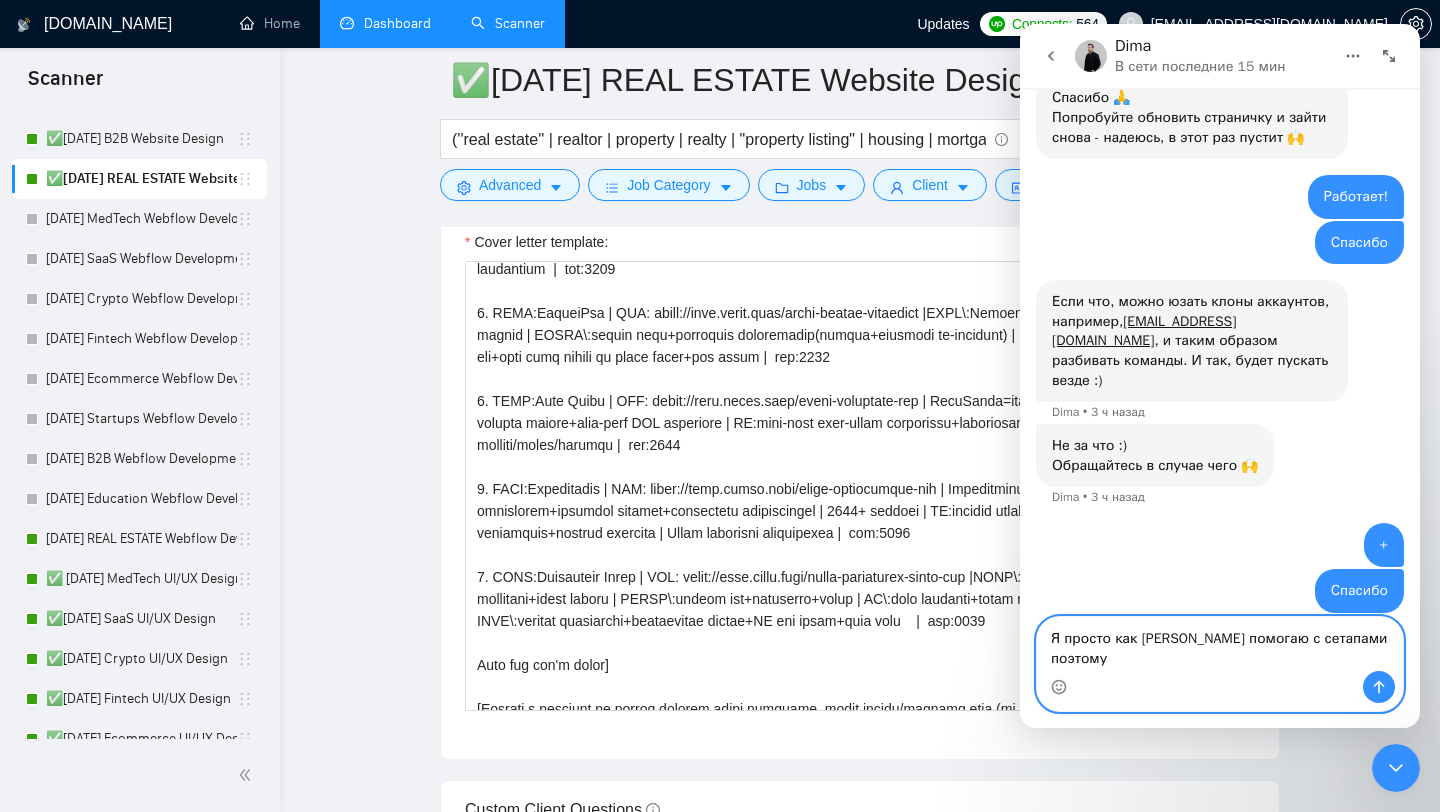 scroll, scrollTop: 1939, scrollLeft: 0, axis: vertical 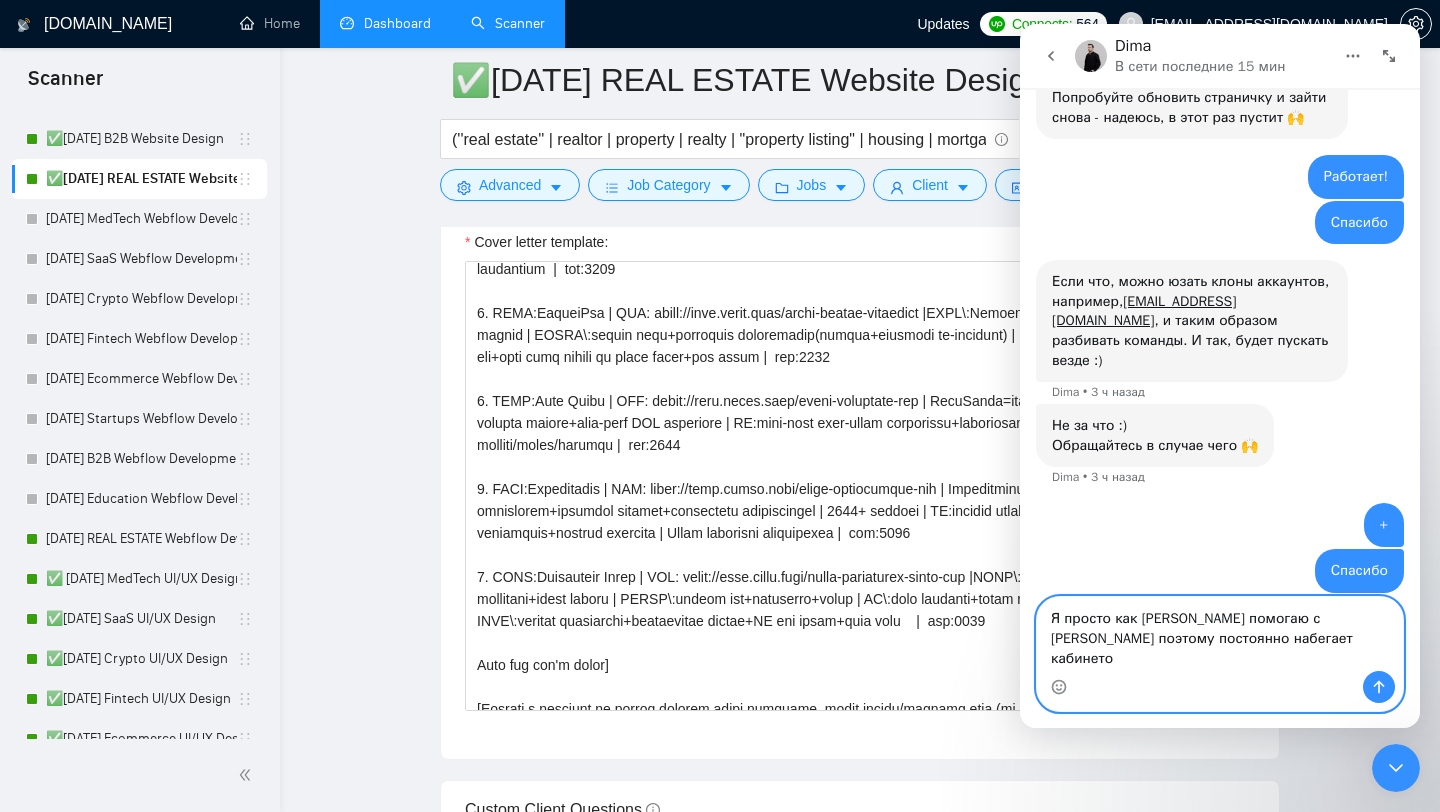 type on "Я просто как [PERSON_NAME] помогаю с [PERSON_NAME] поэтому постоянно набегает кабинетов" 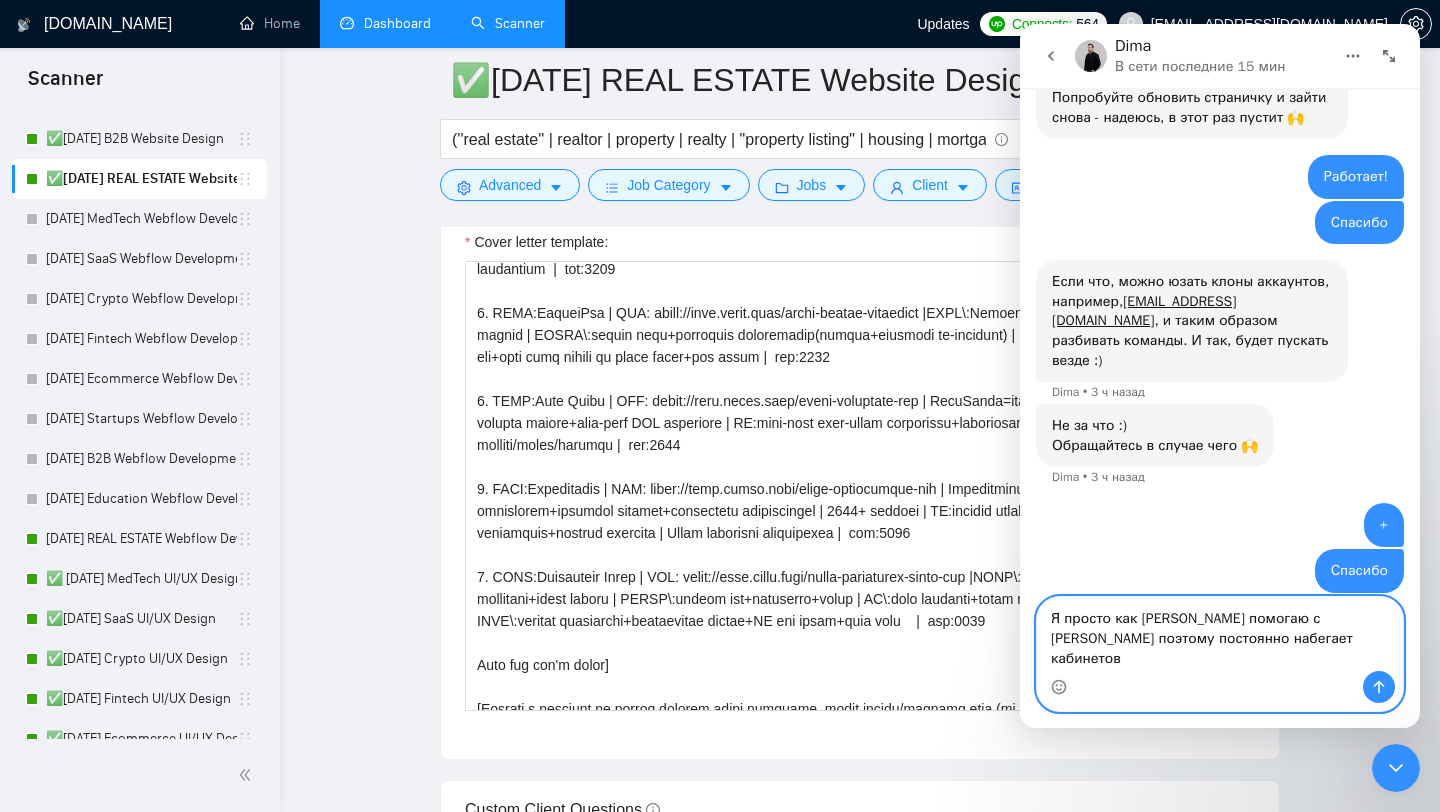 type 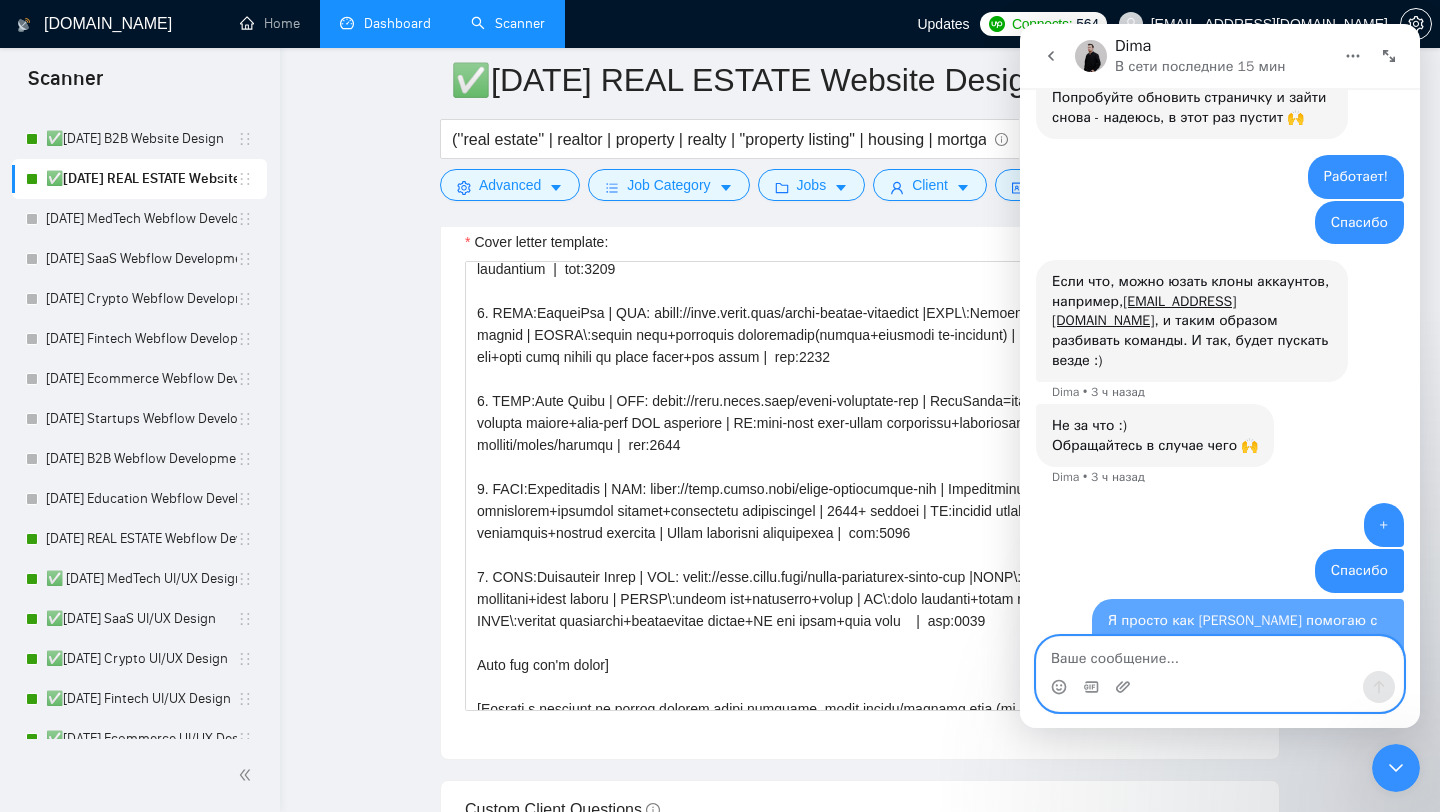 scroll, scrollTop: 2004, scrollLeft: 0, axis: vertical 